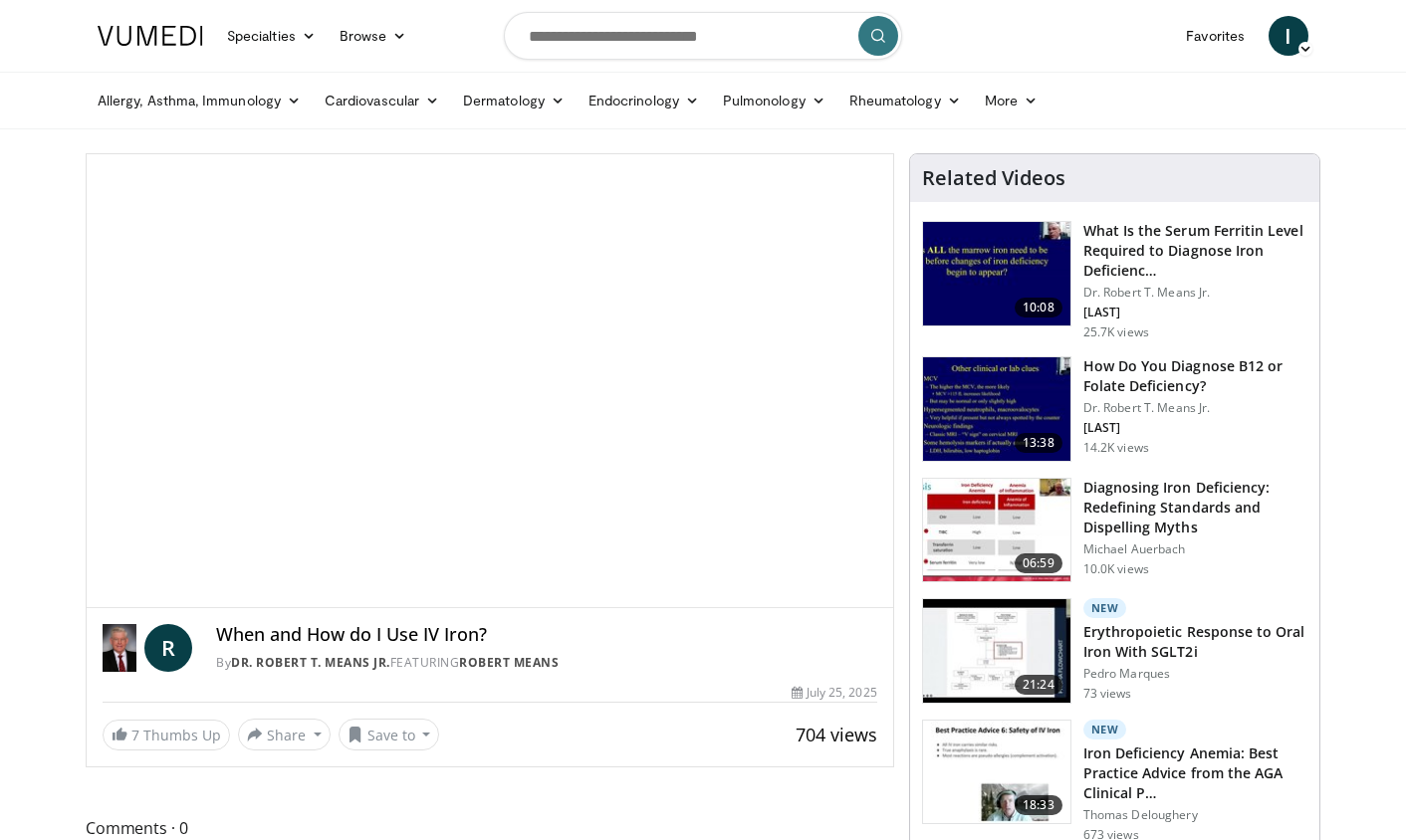 scroll, scrollTop: 0, scrollLeft: 0, axis: both 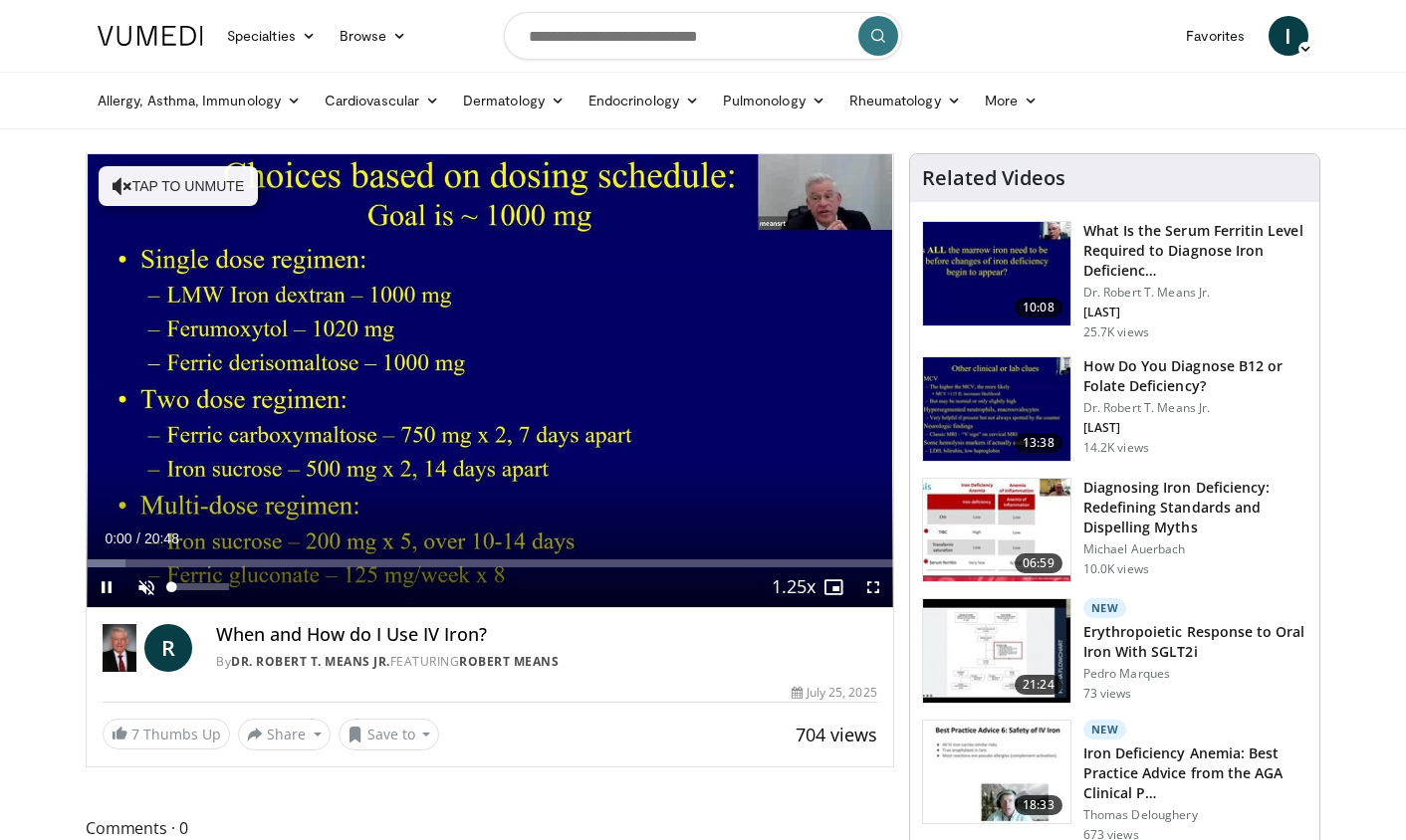 click at bounding box center (146, 587) 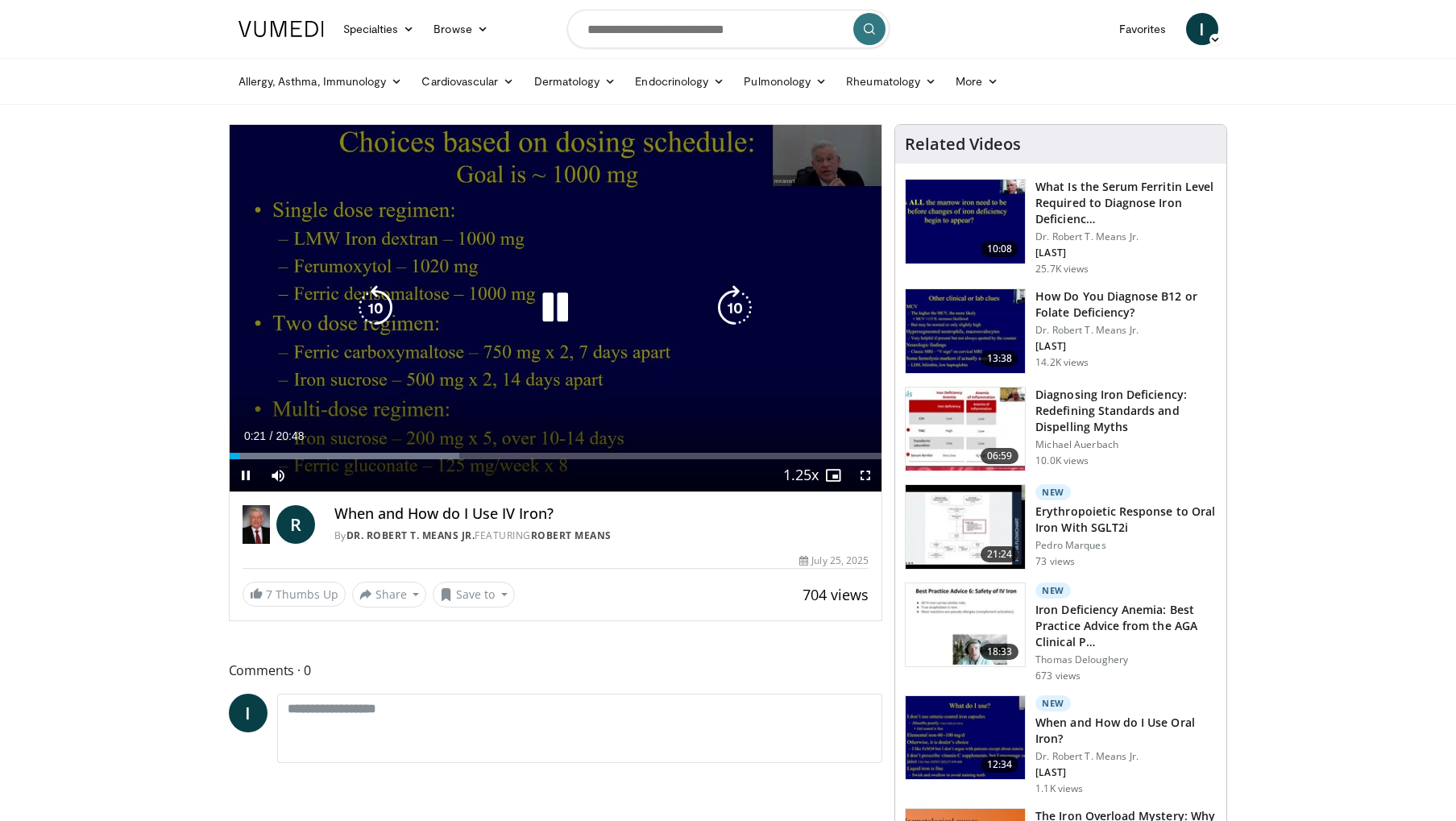 click at bounding box center [735, 308] 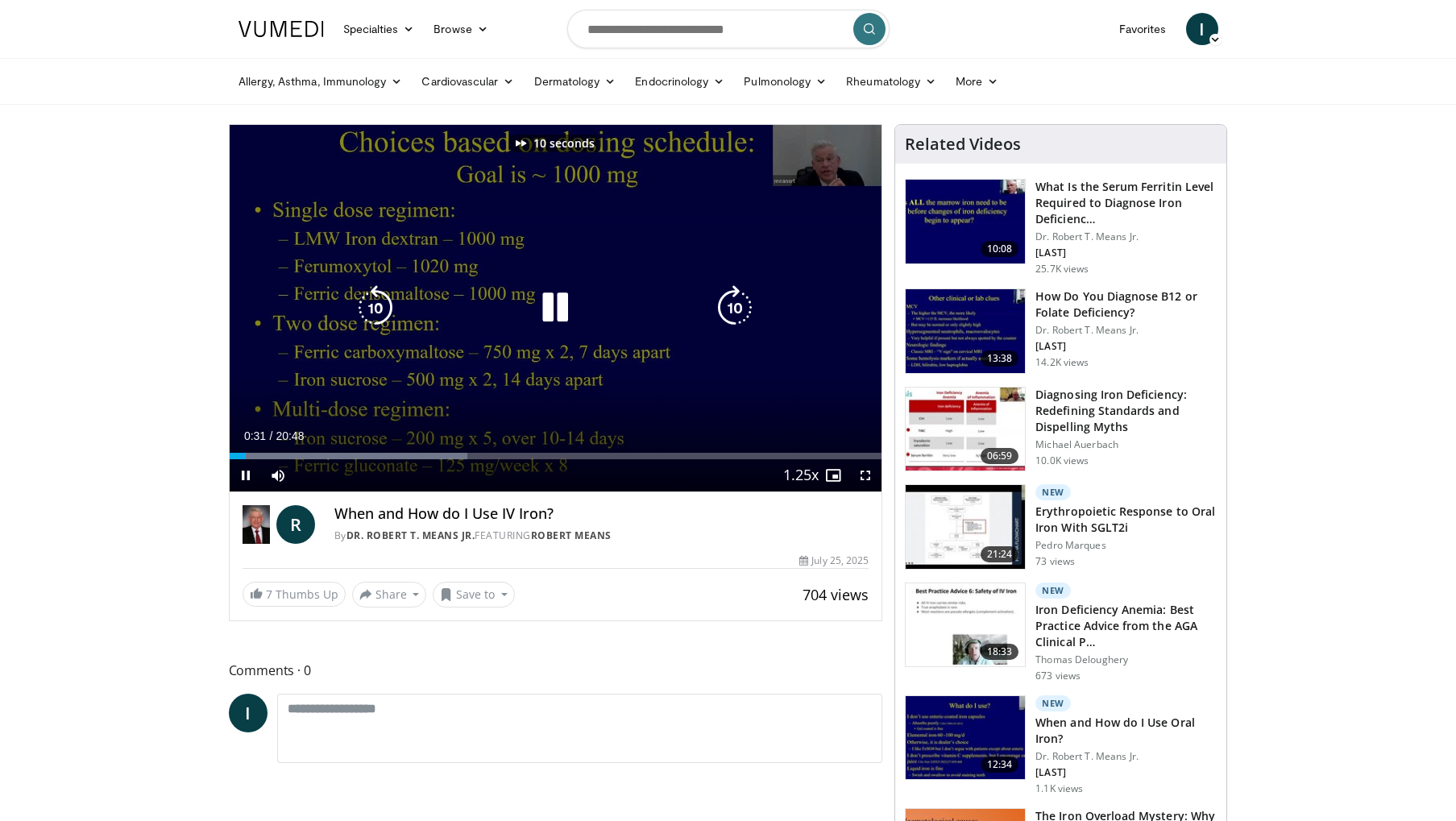 click at bounding box center (735, 308) 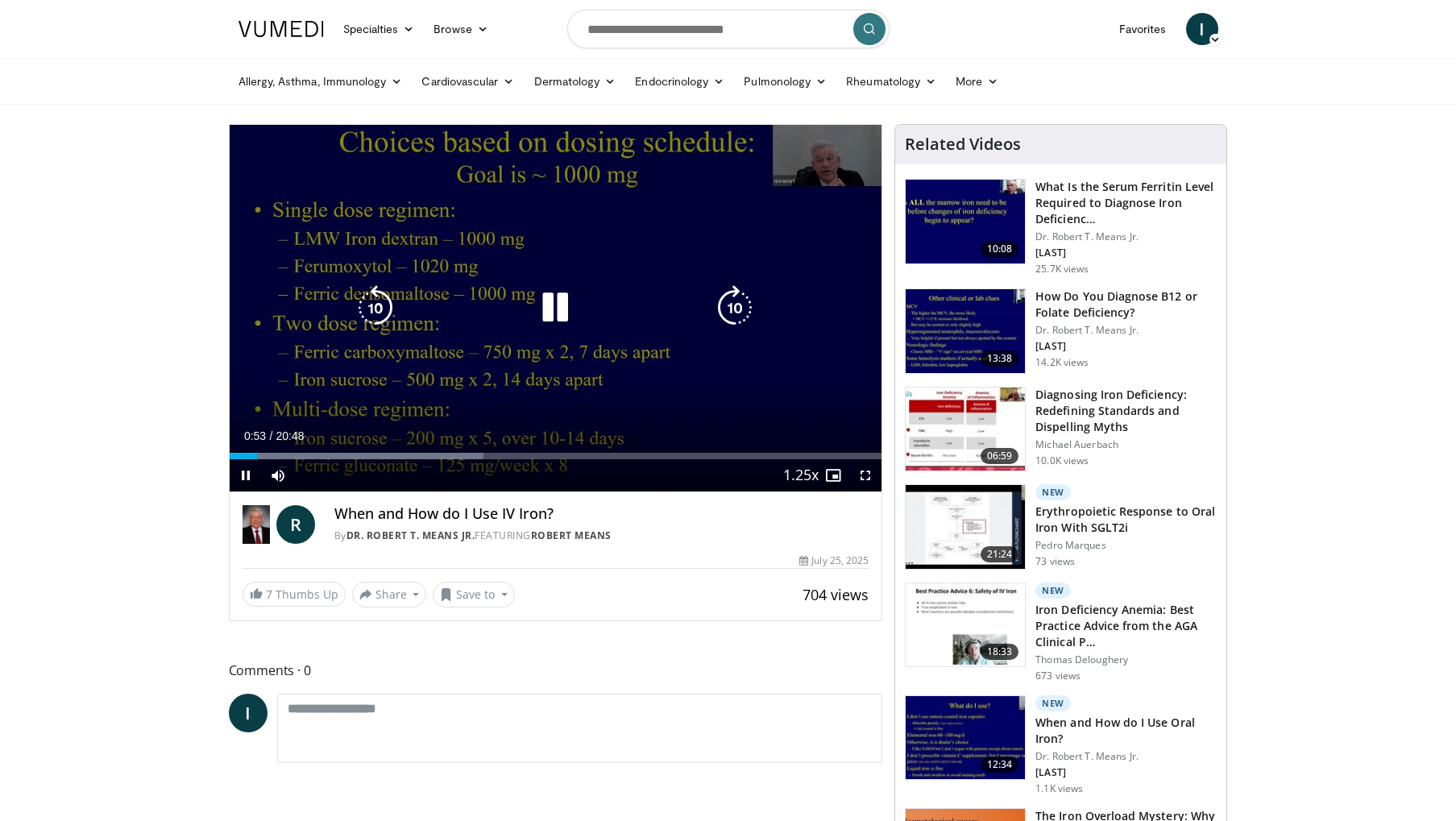click at bounding box center [735, 308] 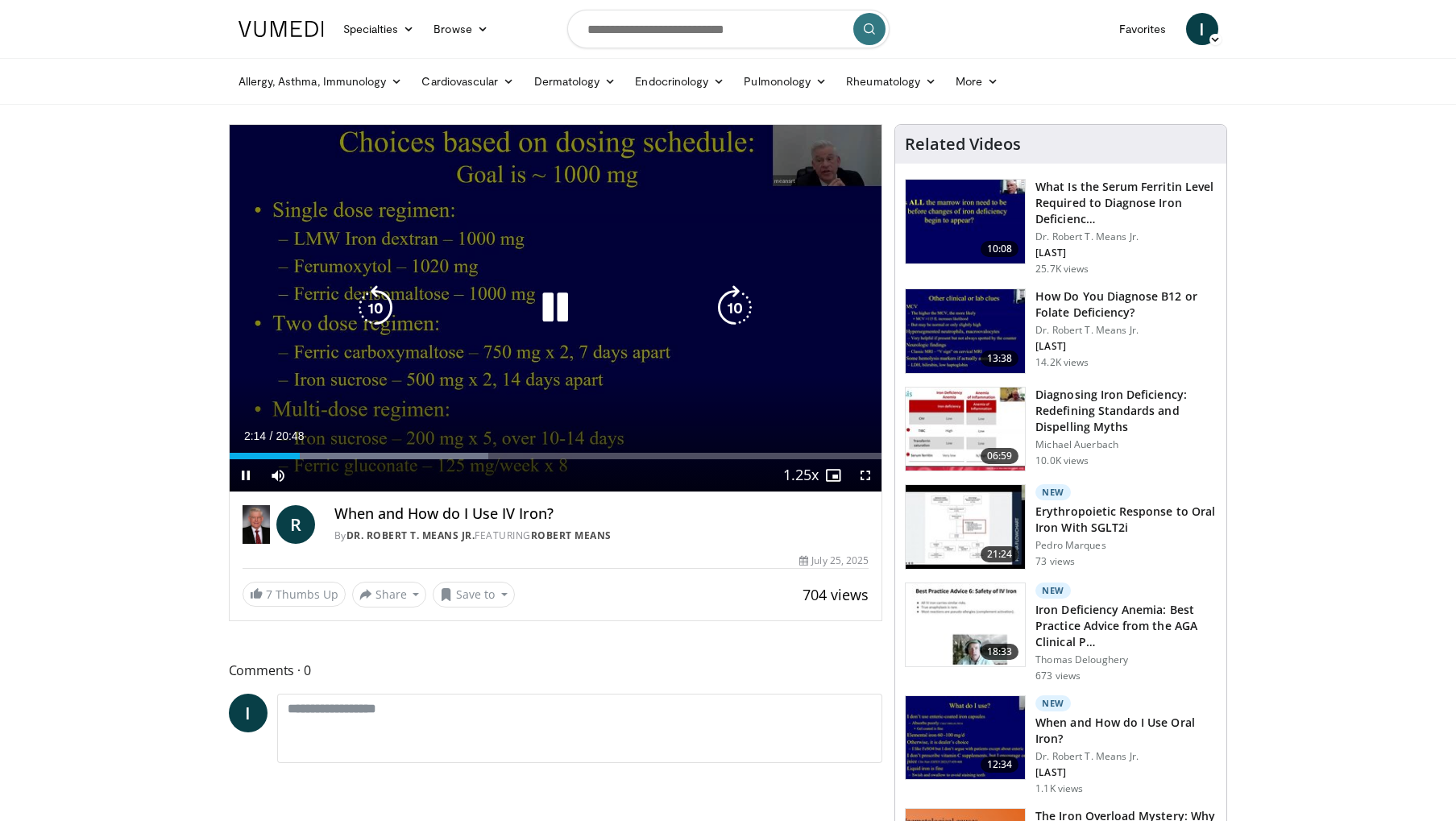 click at bounding box center (375, 308) 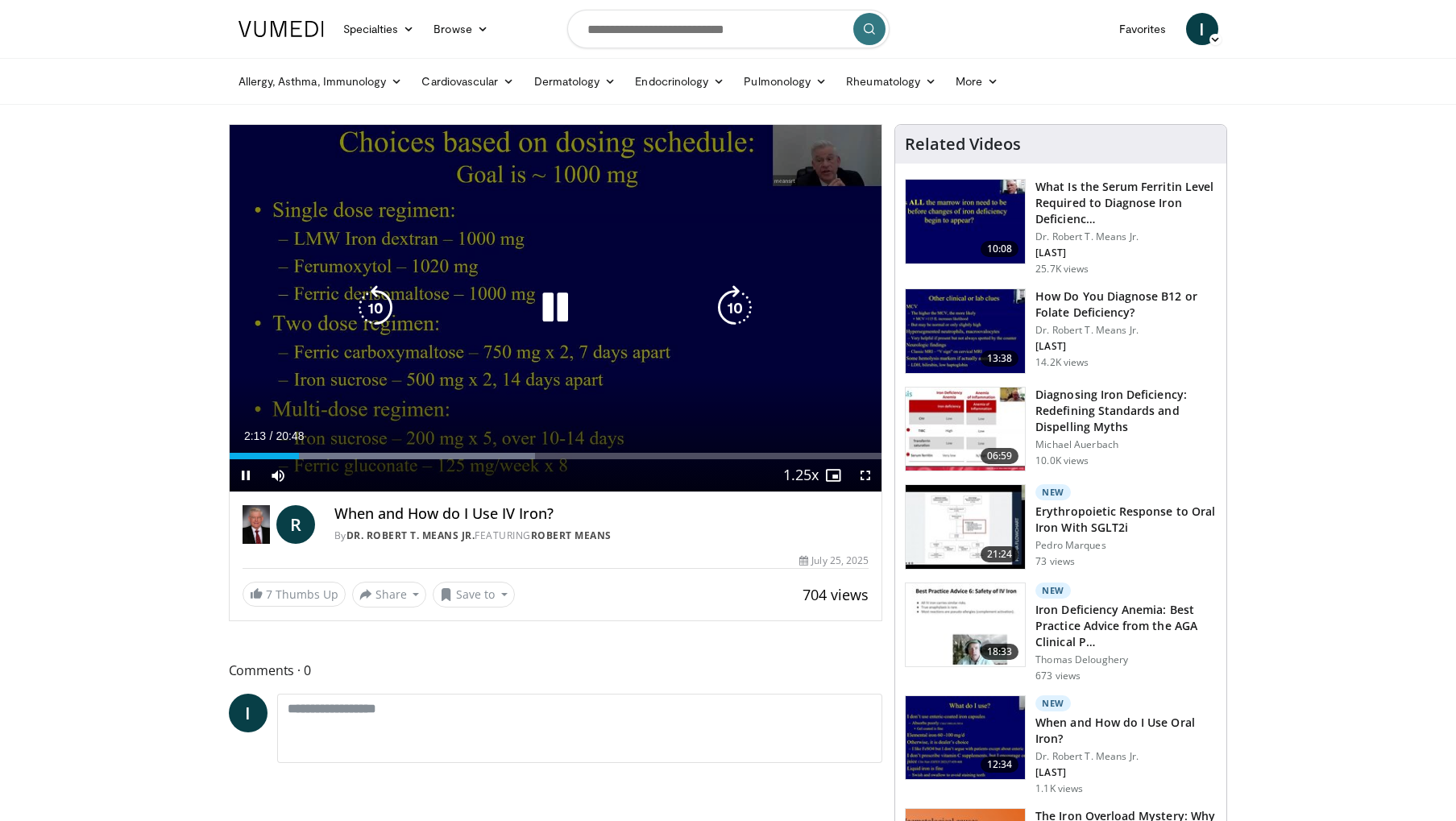 click at bounding box center [375, 308] 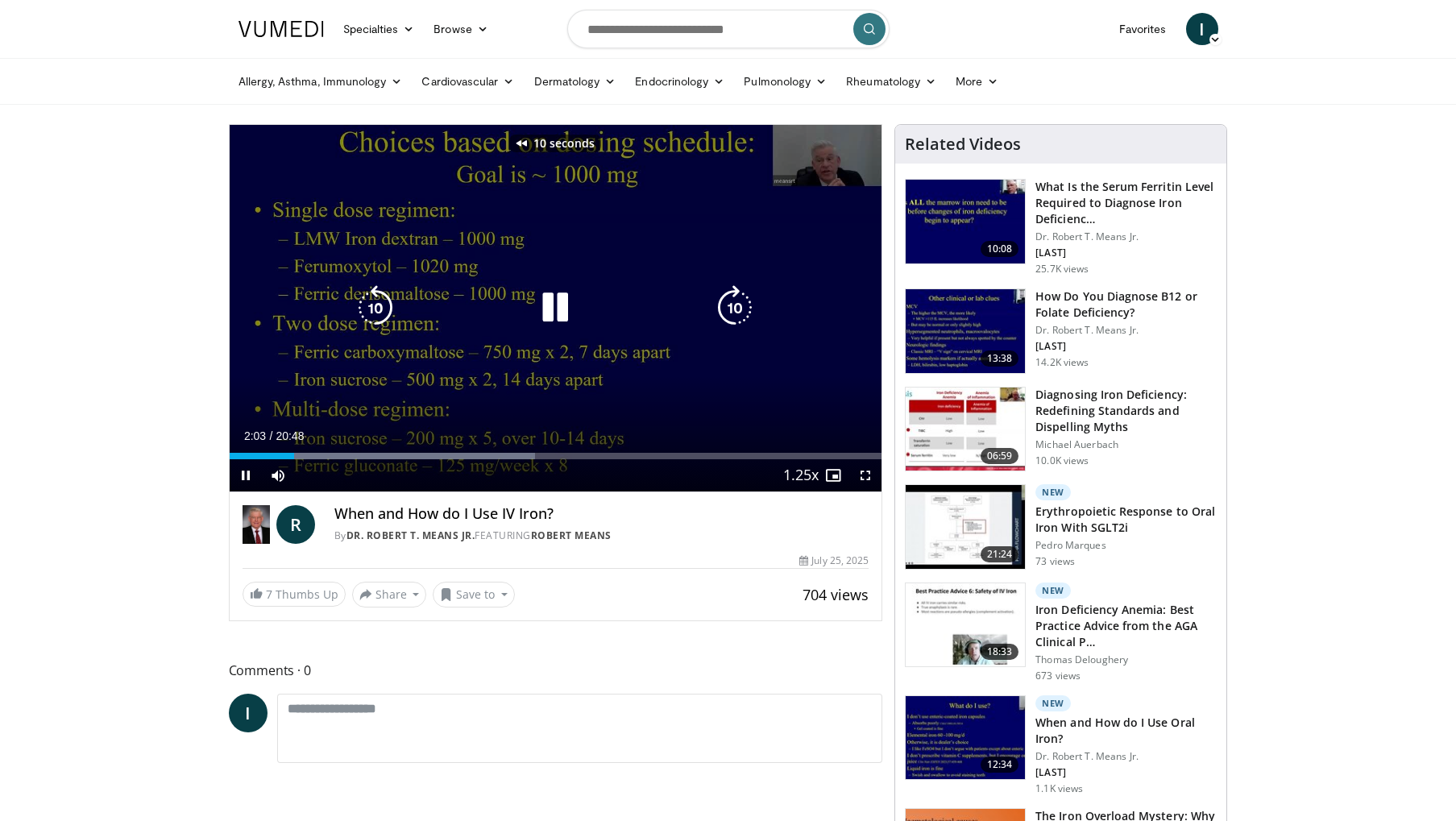 click at bounding box center (375, 308) 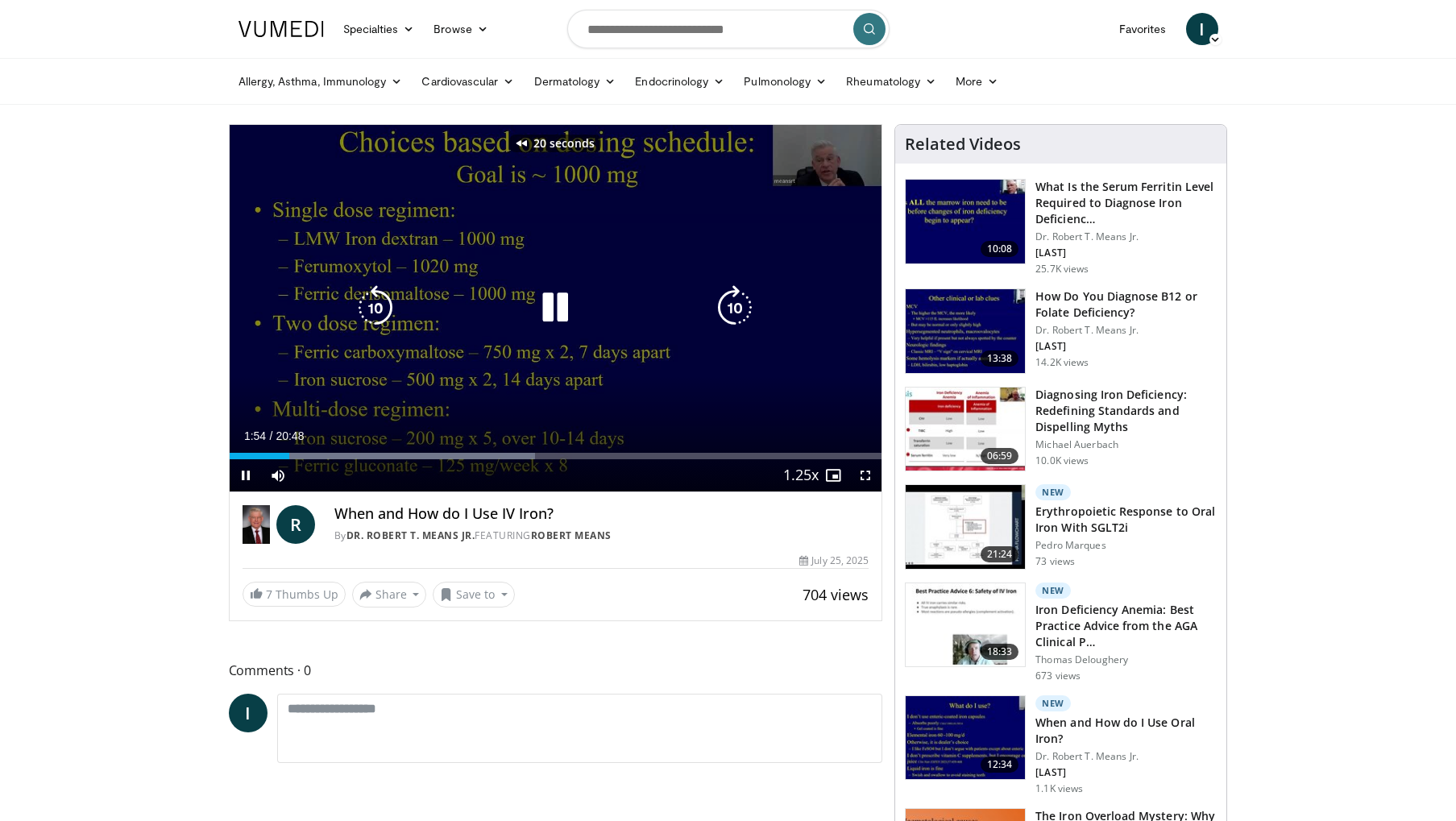 click at bounding box center (375, 308) 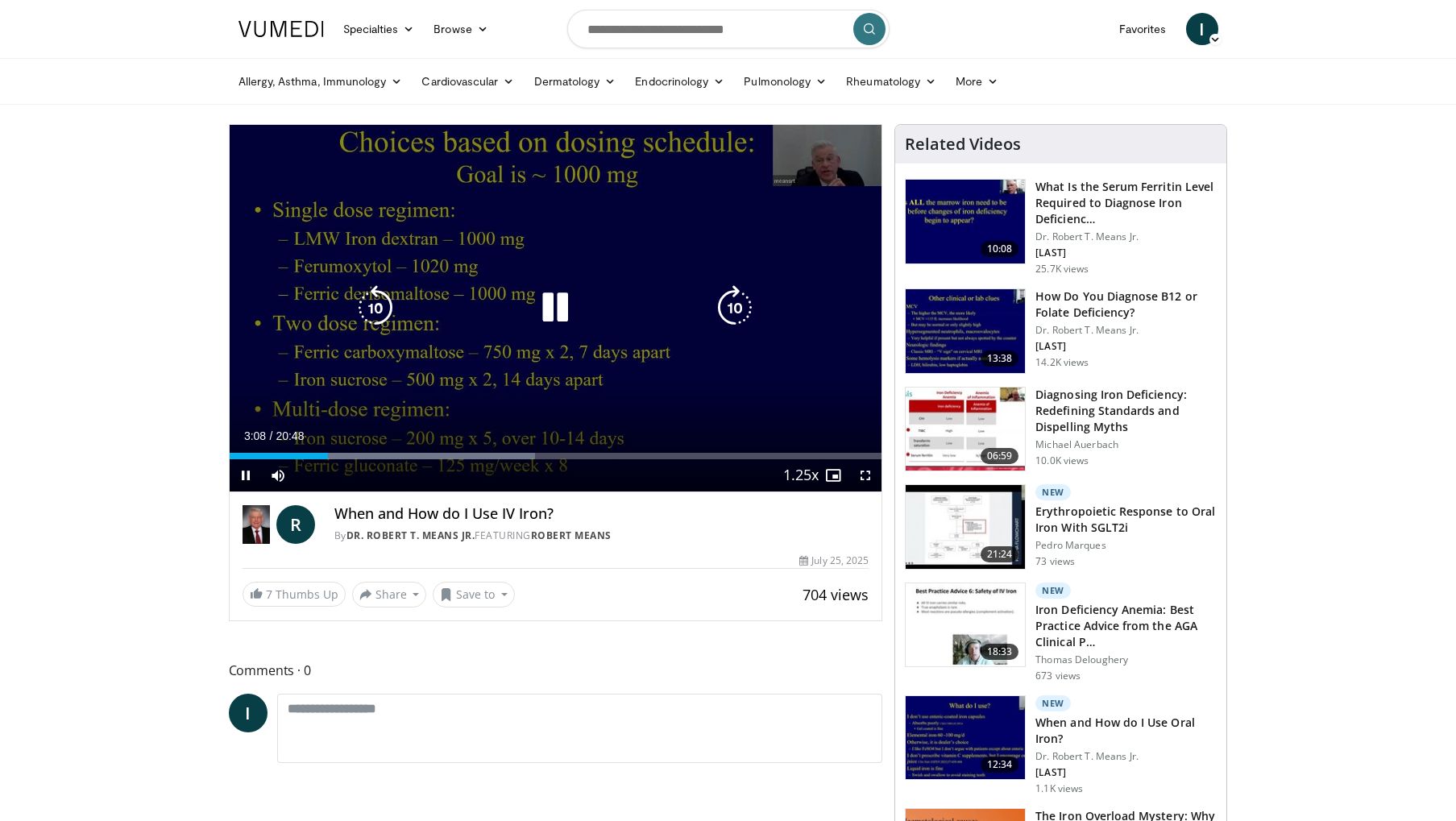click at bounding box center [735, 308] 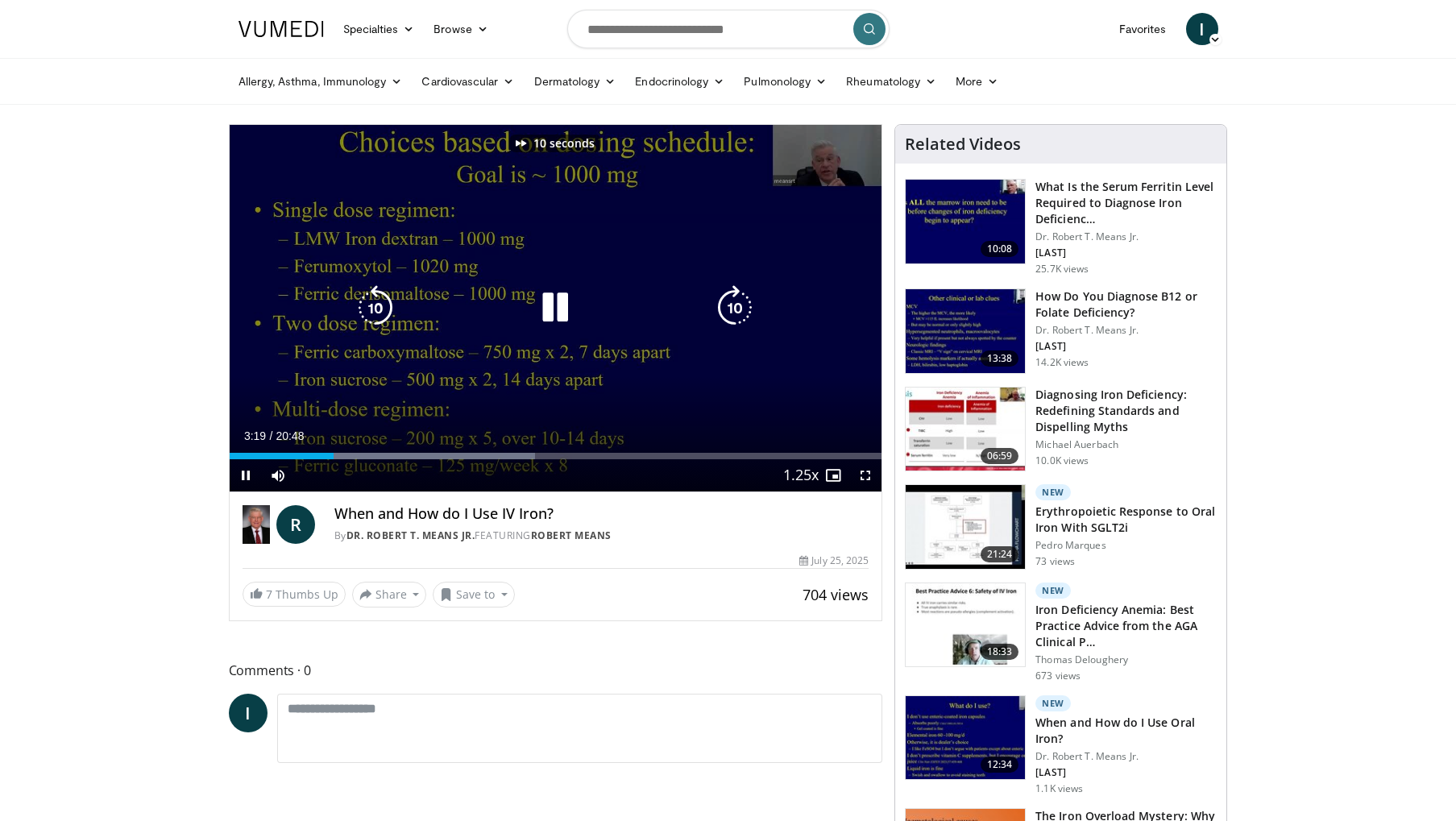click at bounding box center [735, 308] 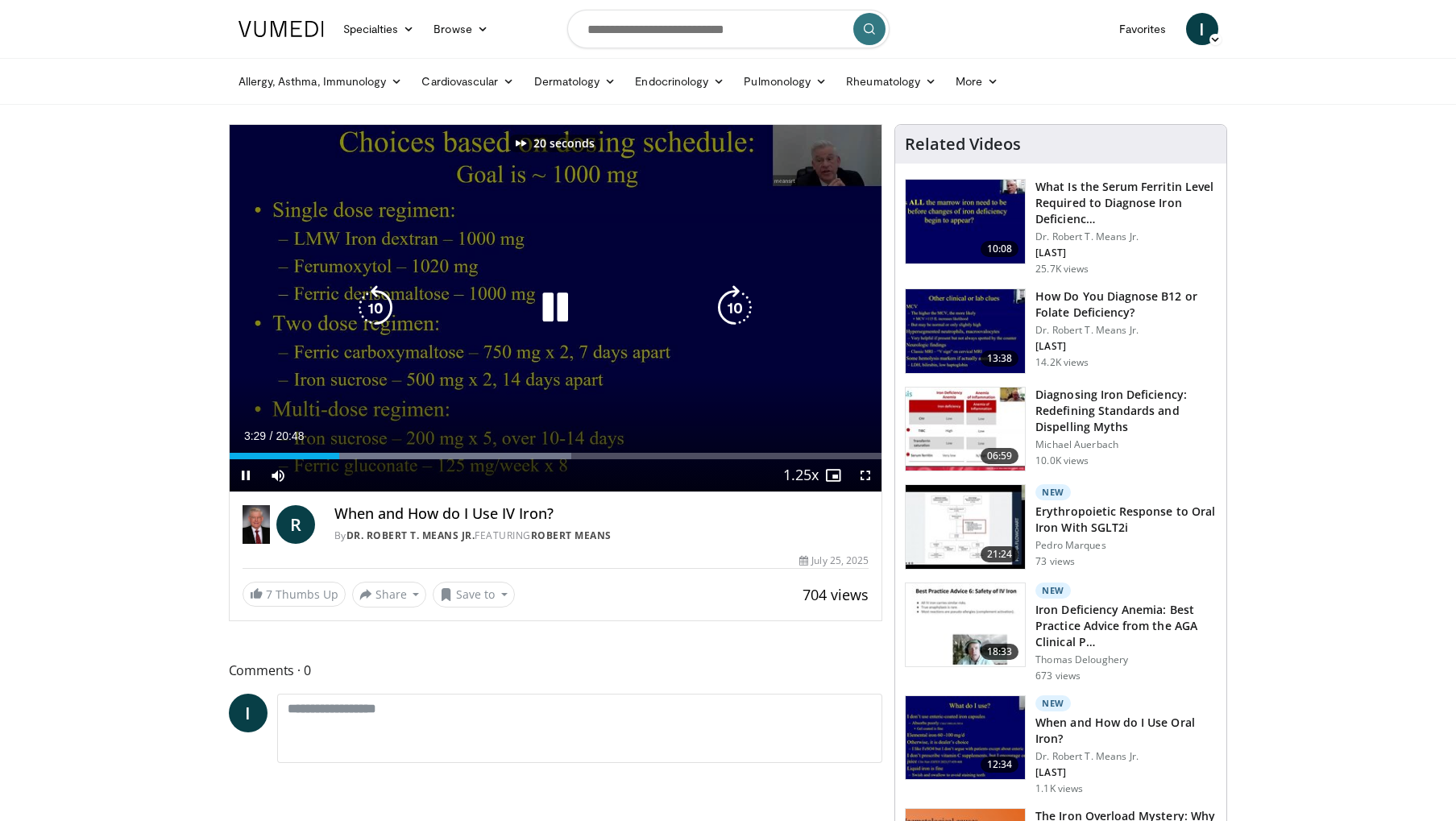 click at bounding box center [735, 308] 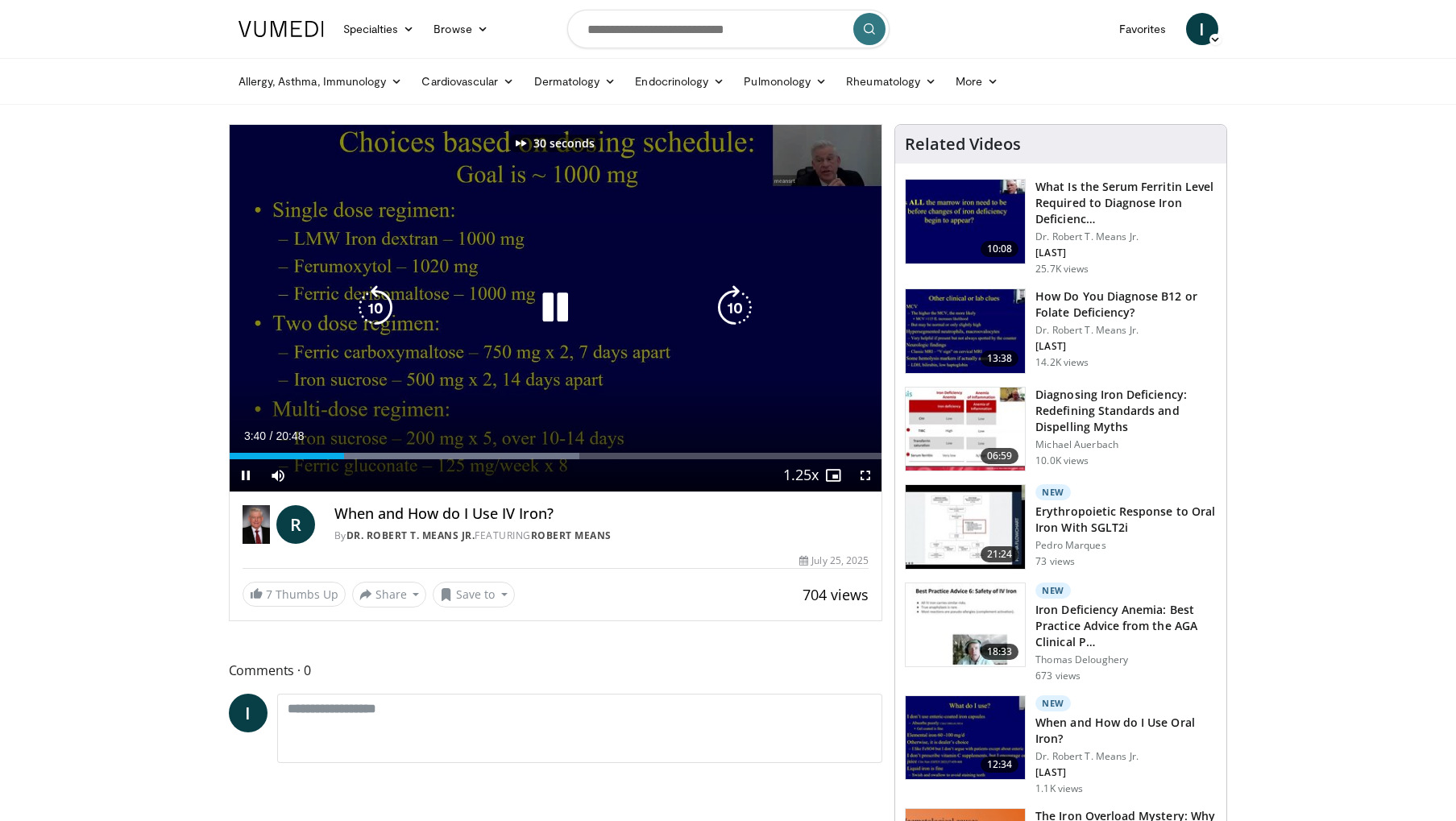 click at bounding box center (735, 308) 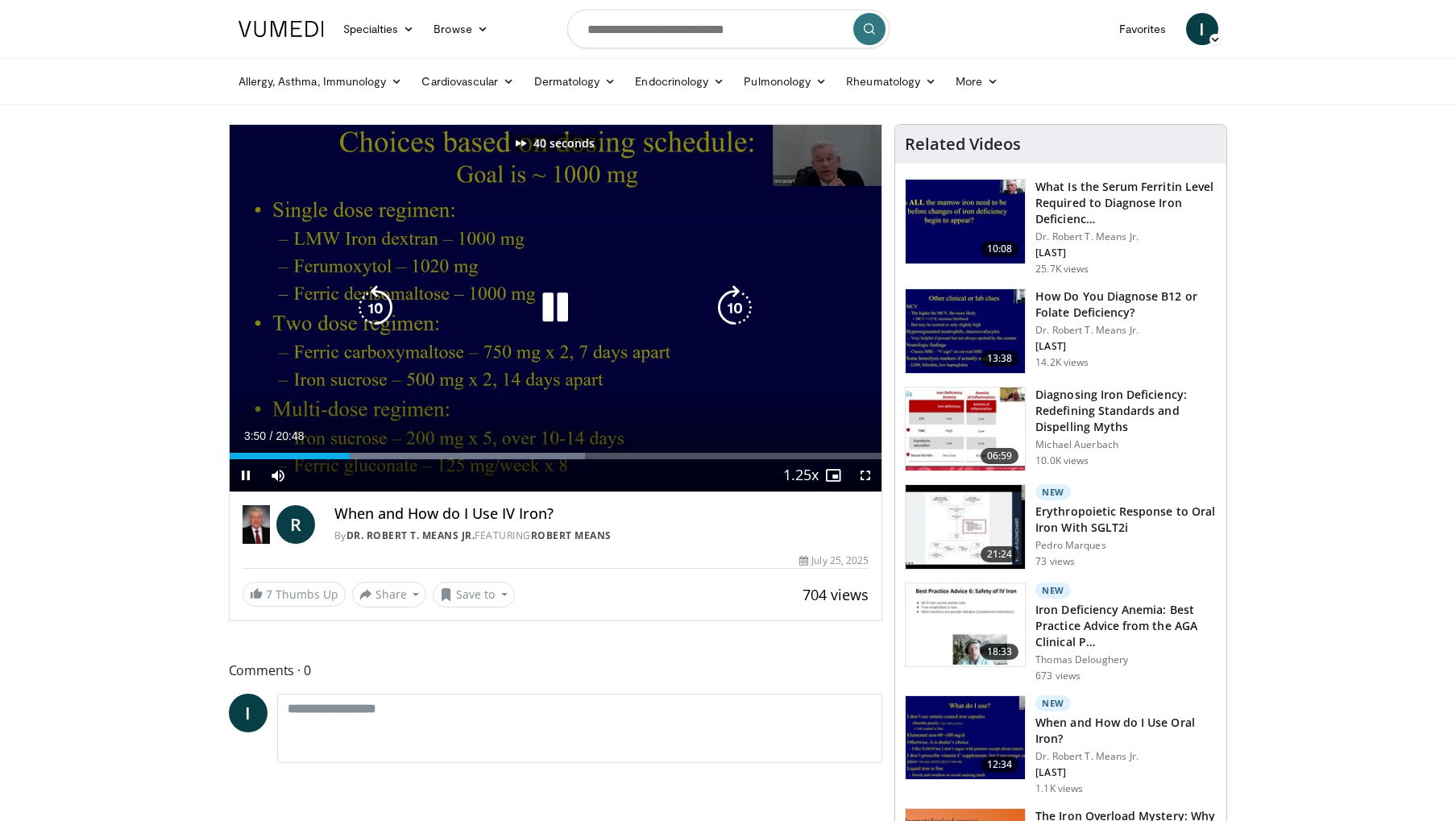 click at bounding box center [735, 308] 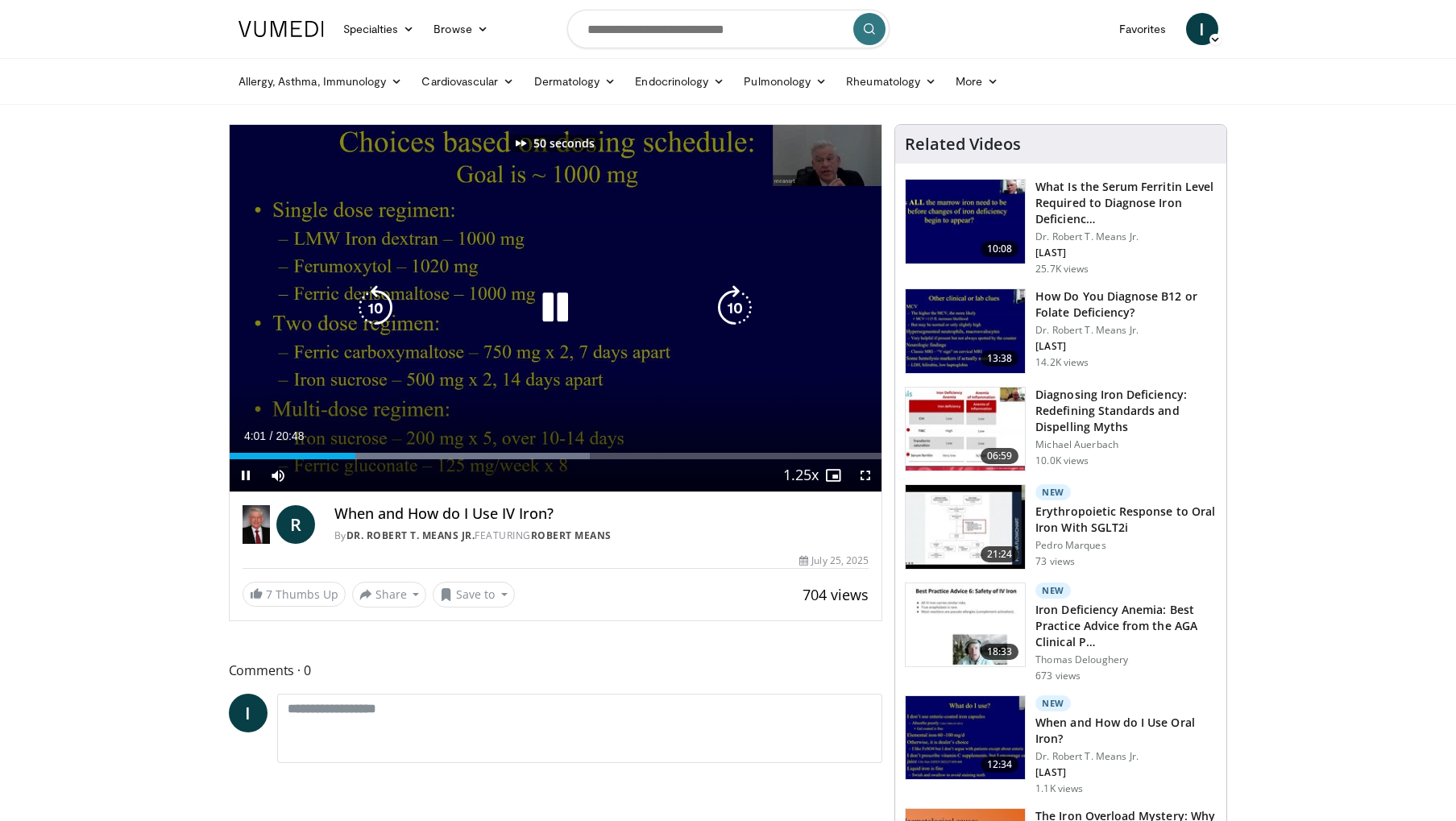 click at bounding box center (735, 308) 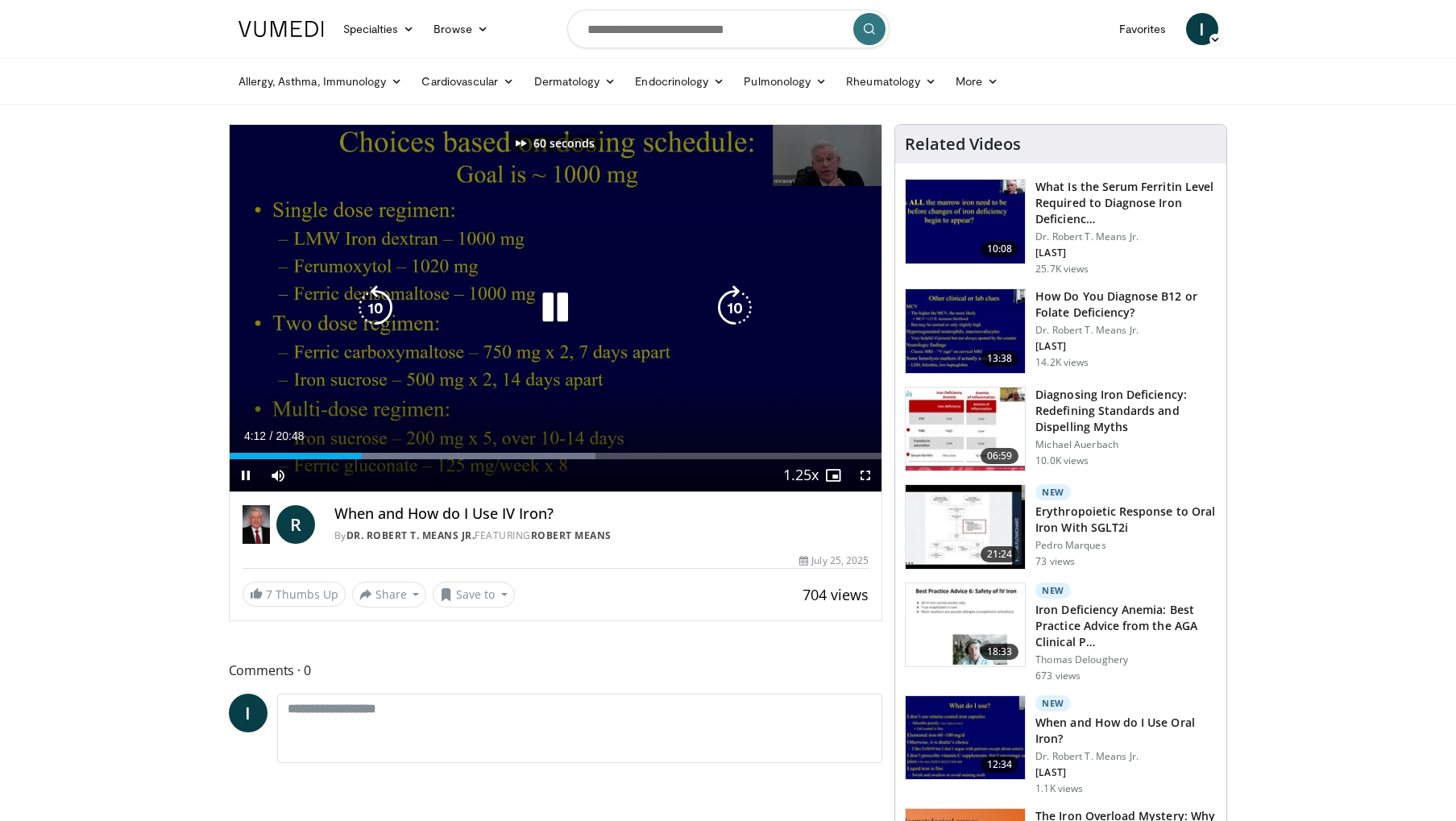 click at bounding box center (735, 308) 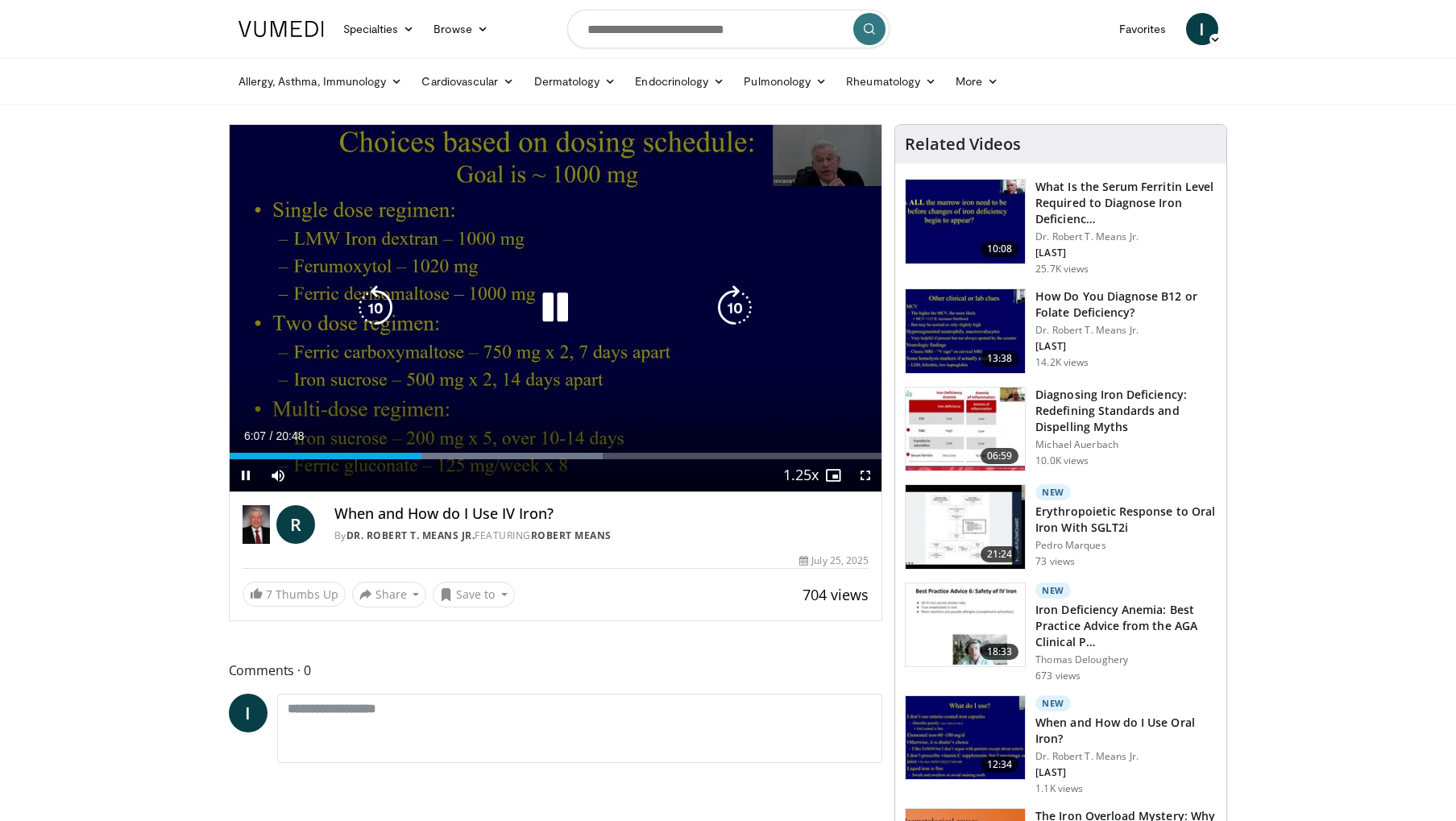 click at bounding box center [735, 308] 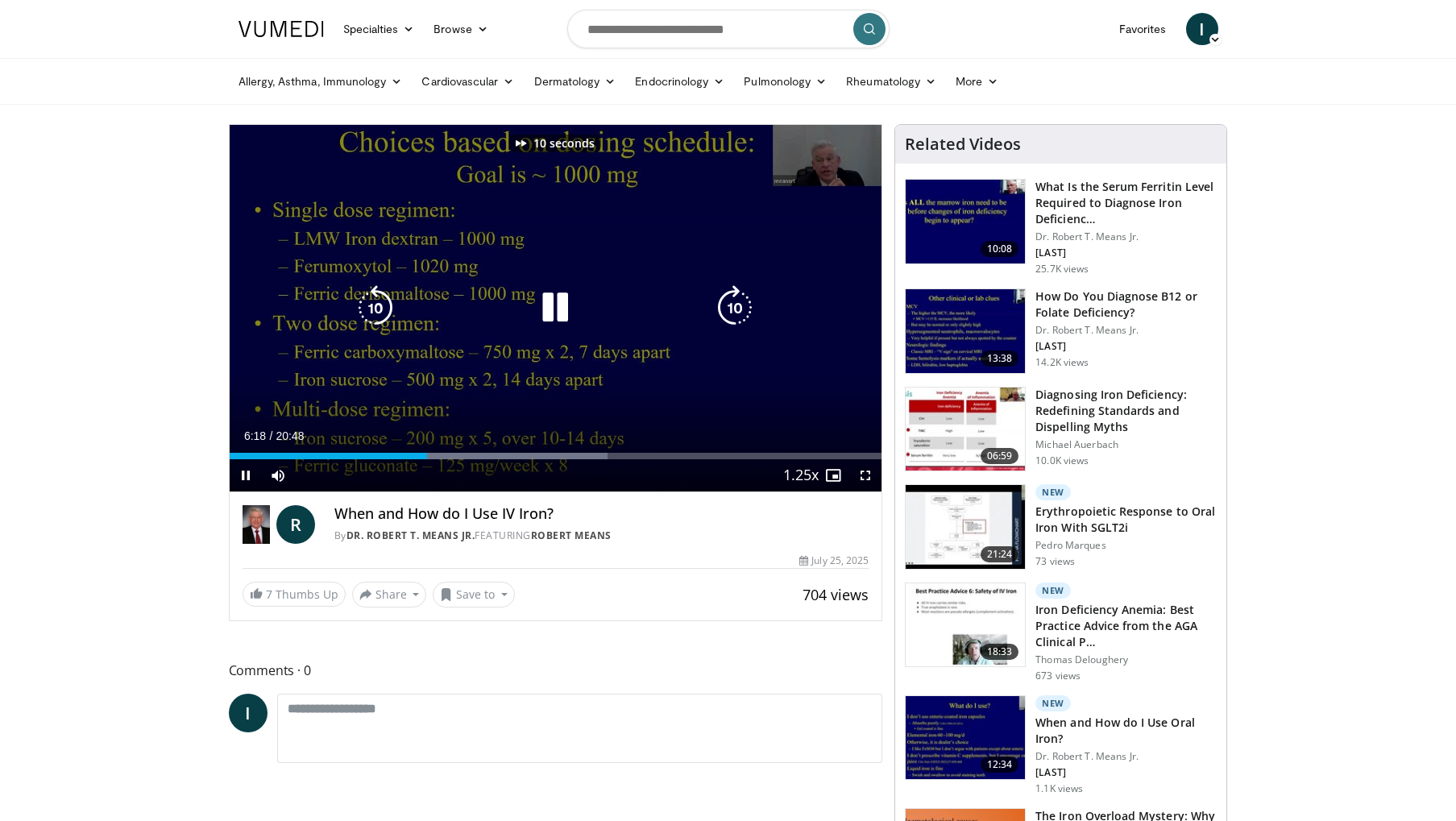 click at bounding box center [735, 308] 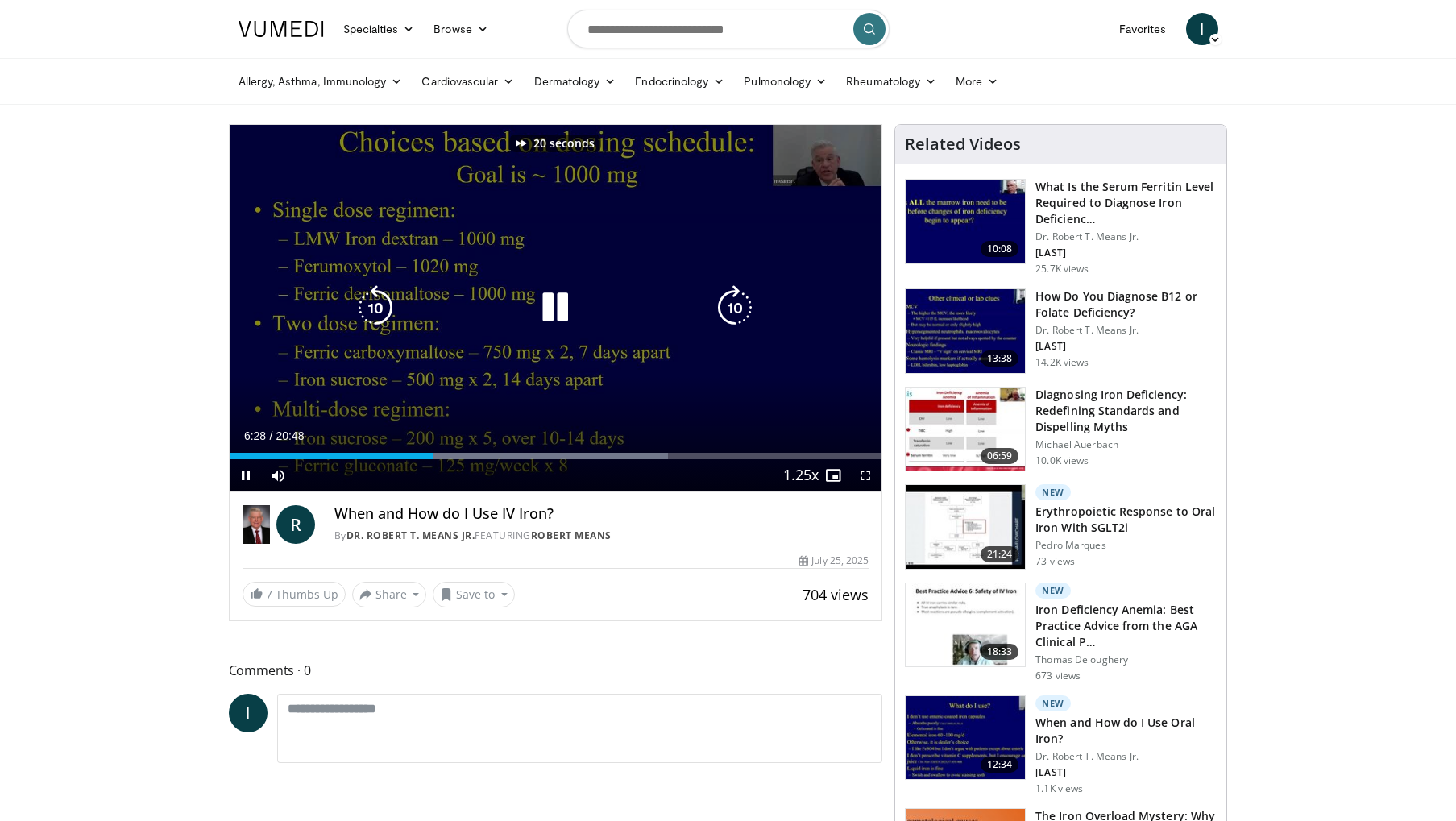 click at bounding box center (735, 308) 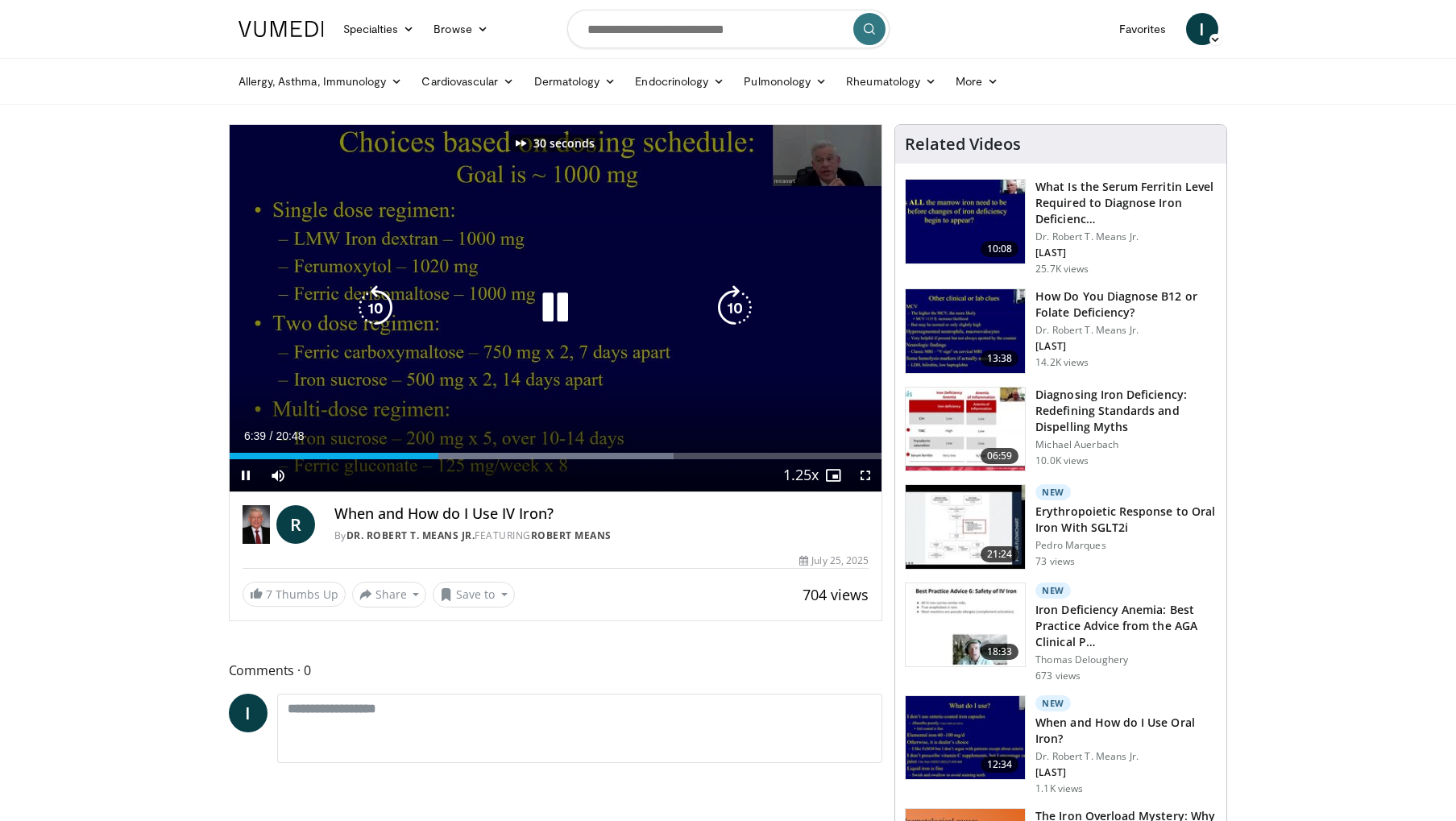 click at bounding box center (735, 308) 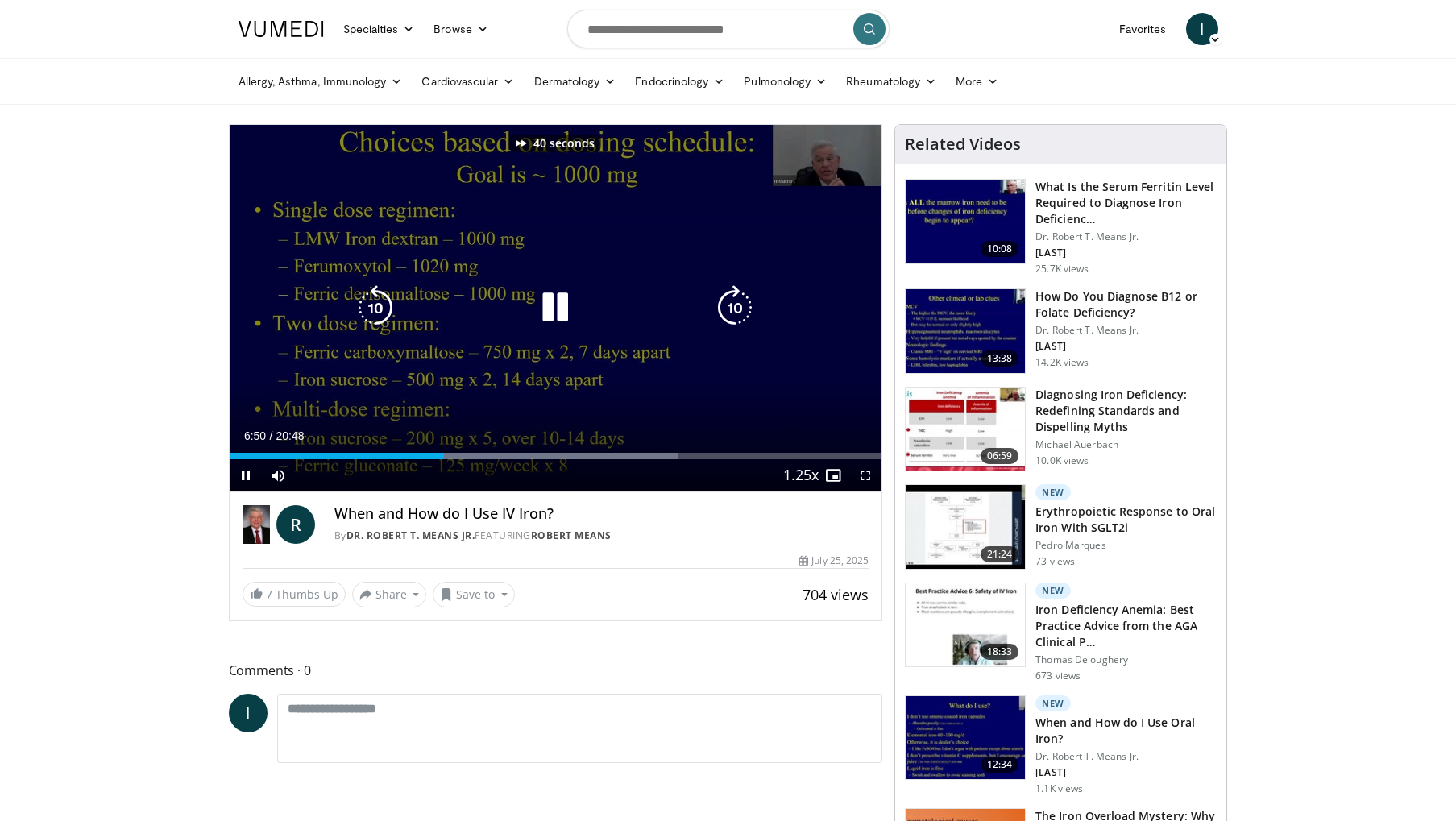 click at bounding box center (735, 308) 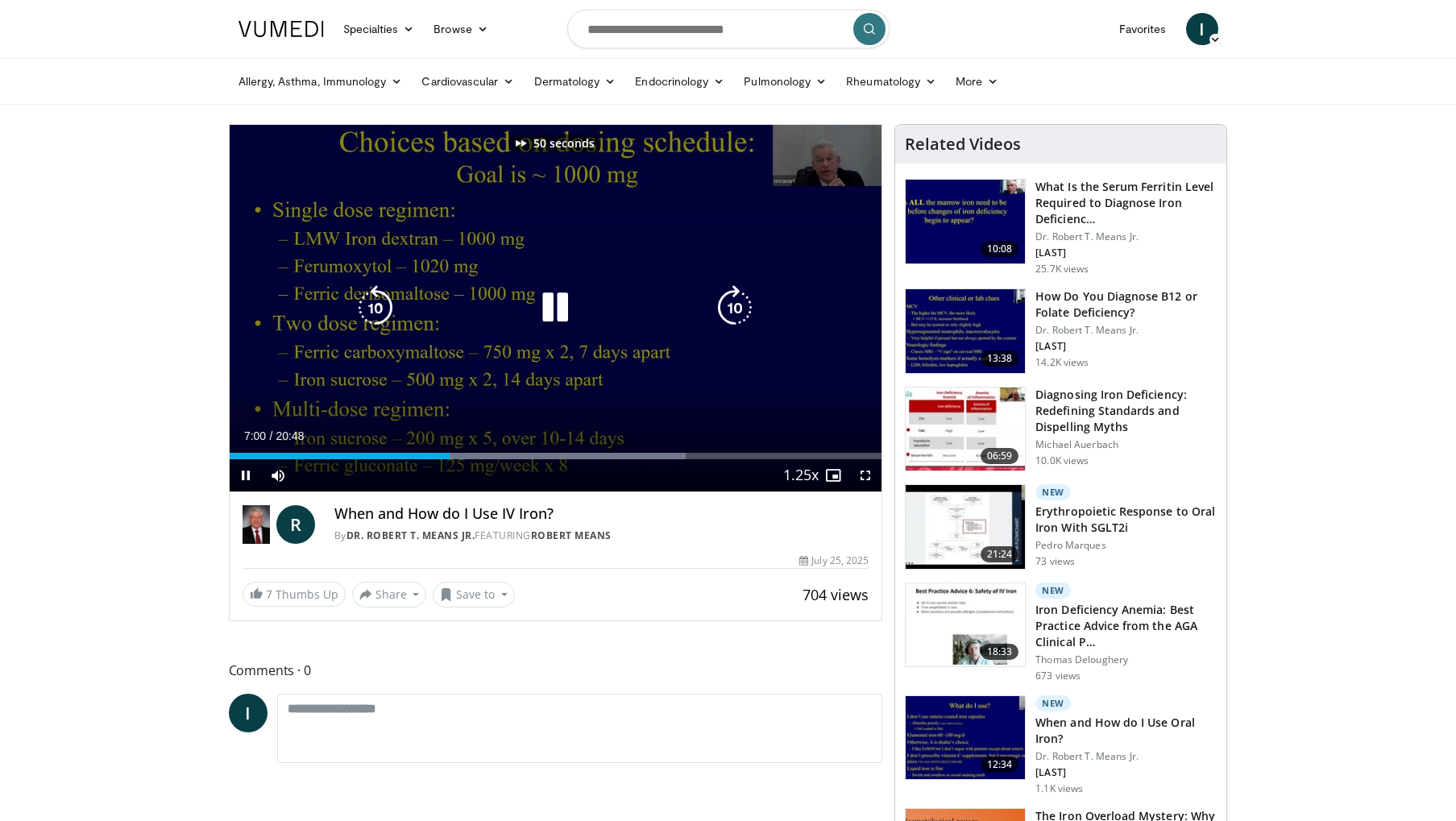 click at bounding box center [735, 308] 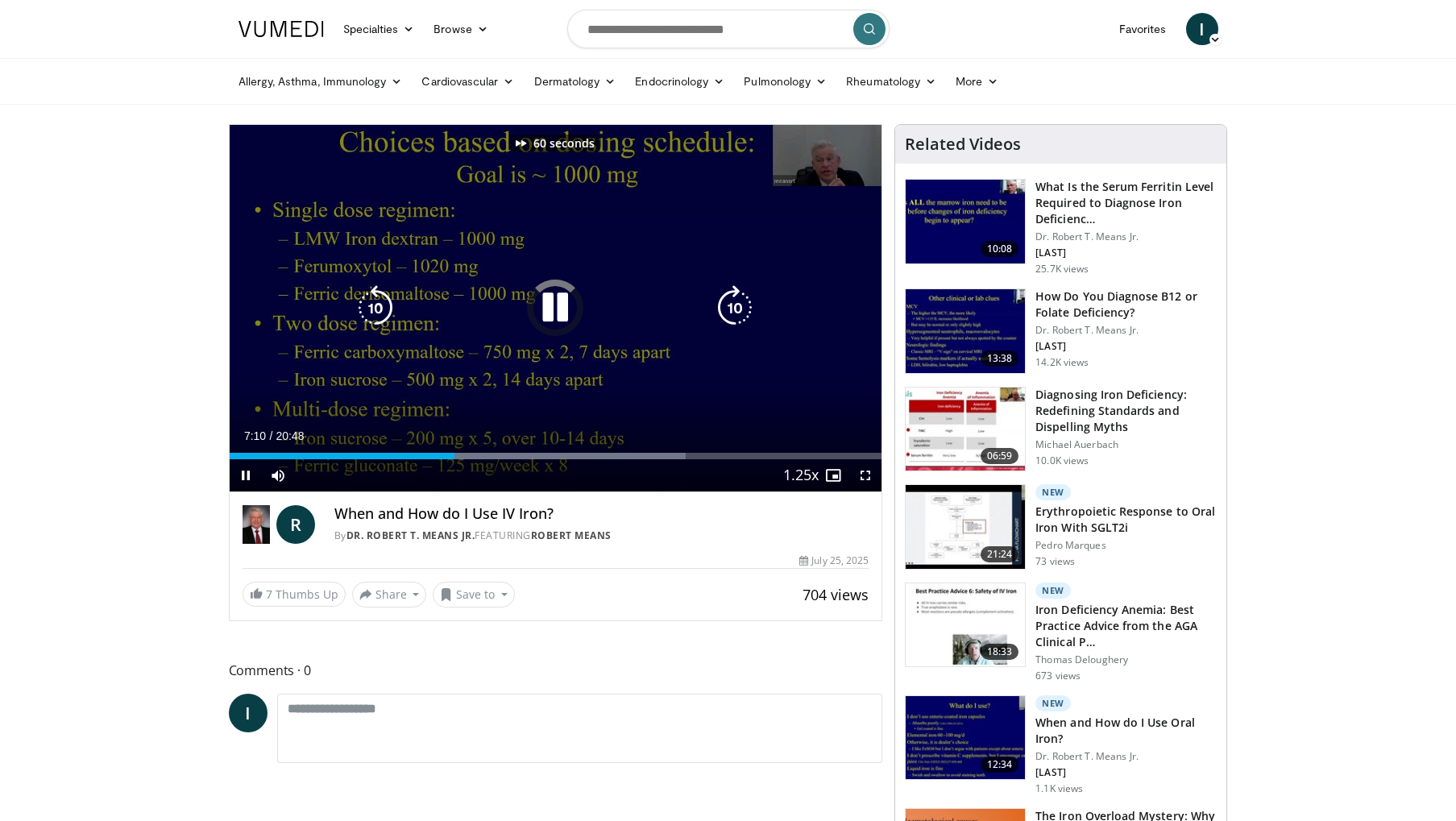 click at bounding box center (735, 308) 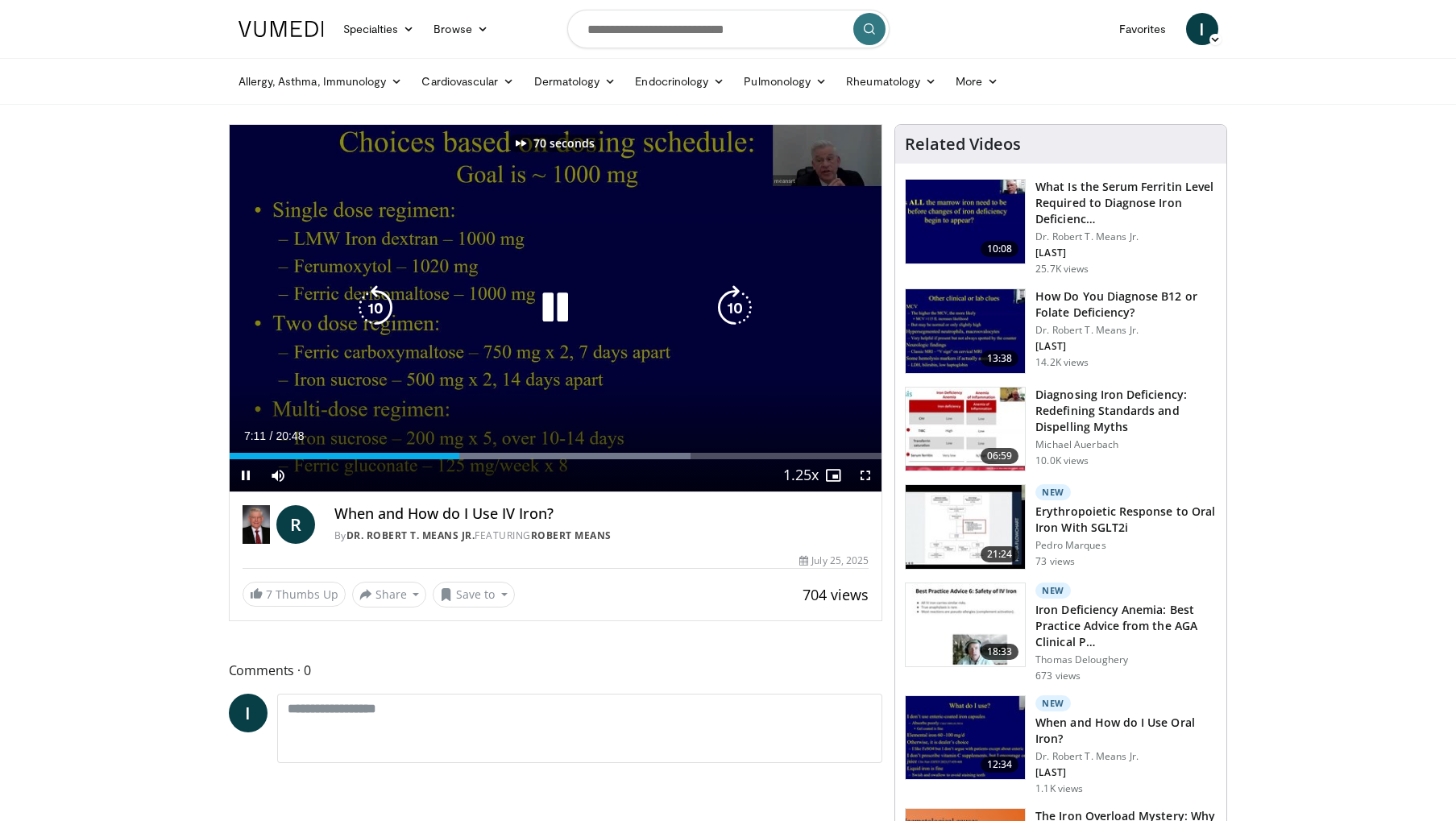 click at bounding box center (735, 308) 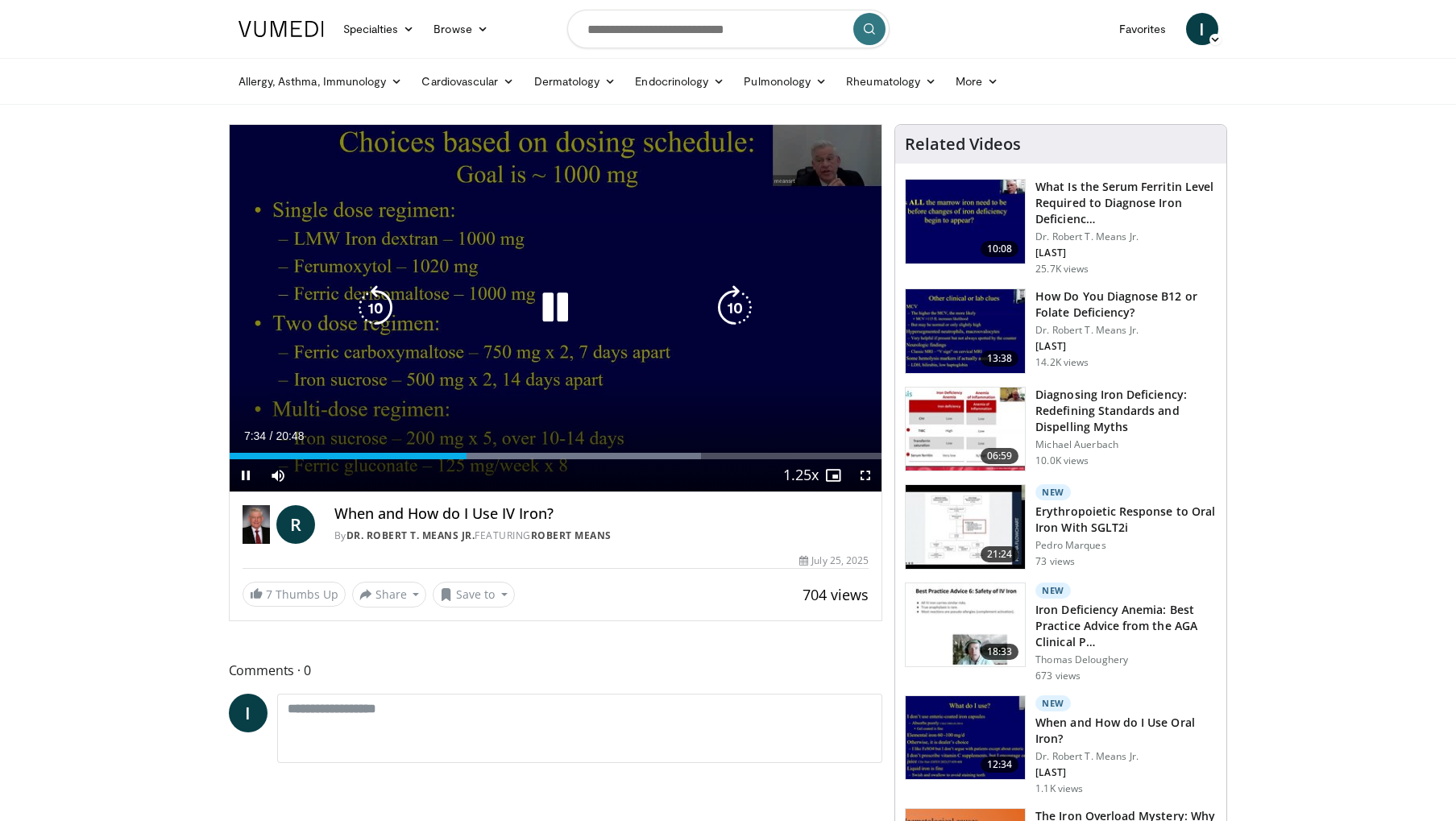 click at bounding box center (735, 308) 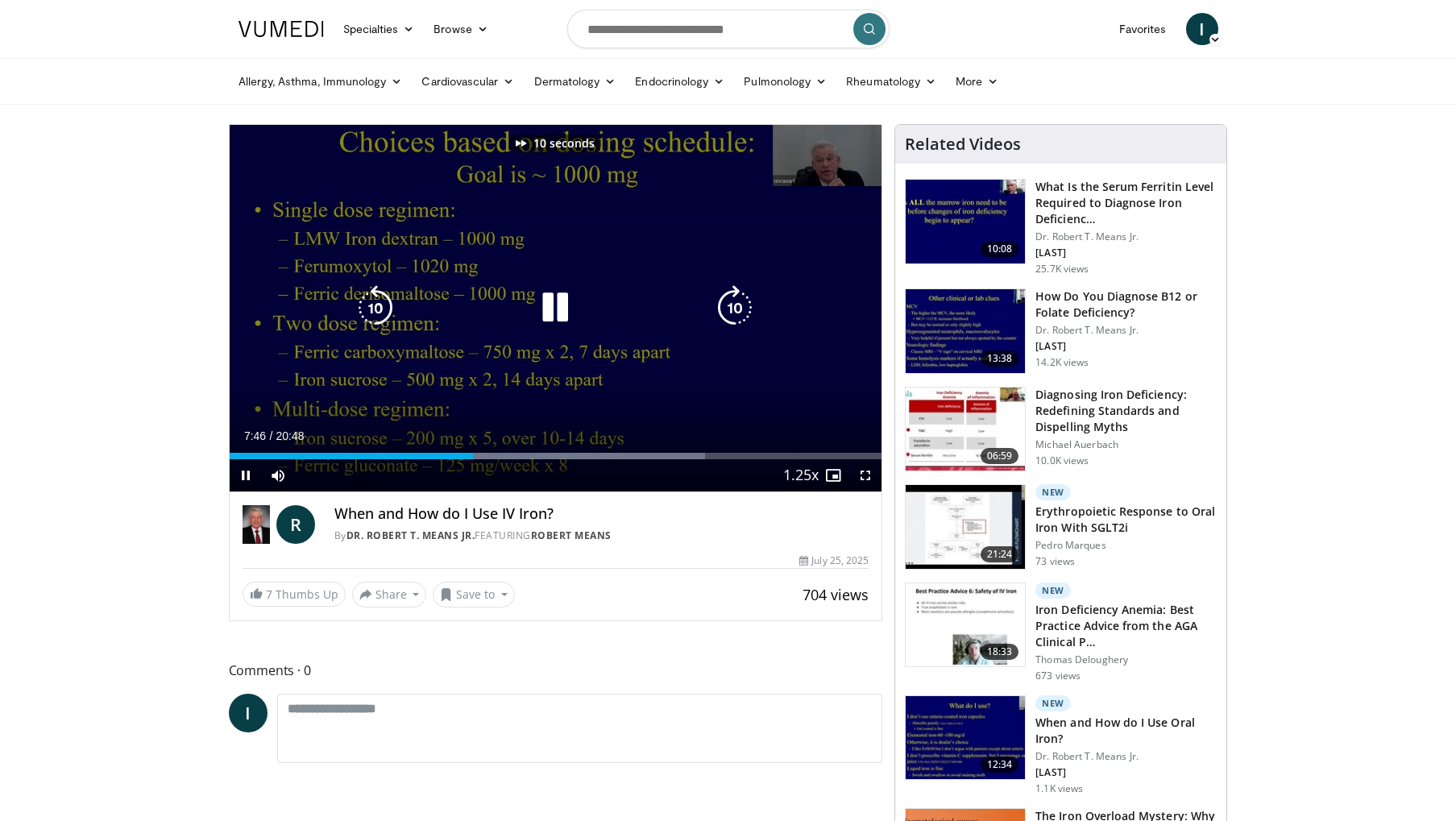 click at bounding box center (735, 308) 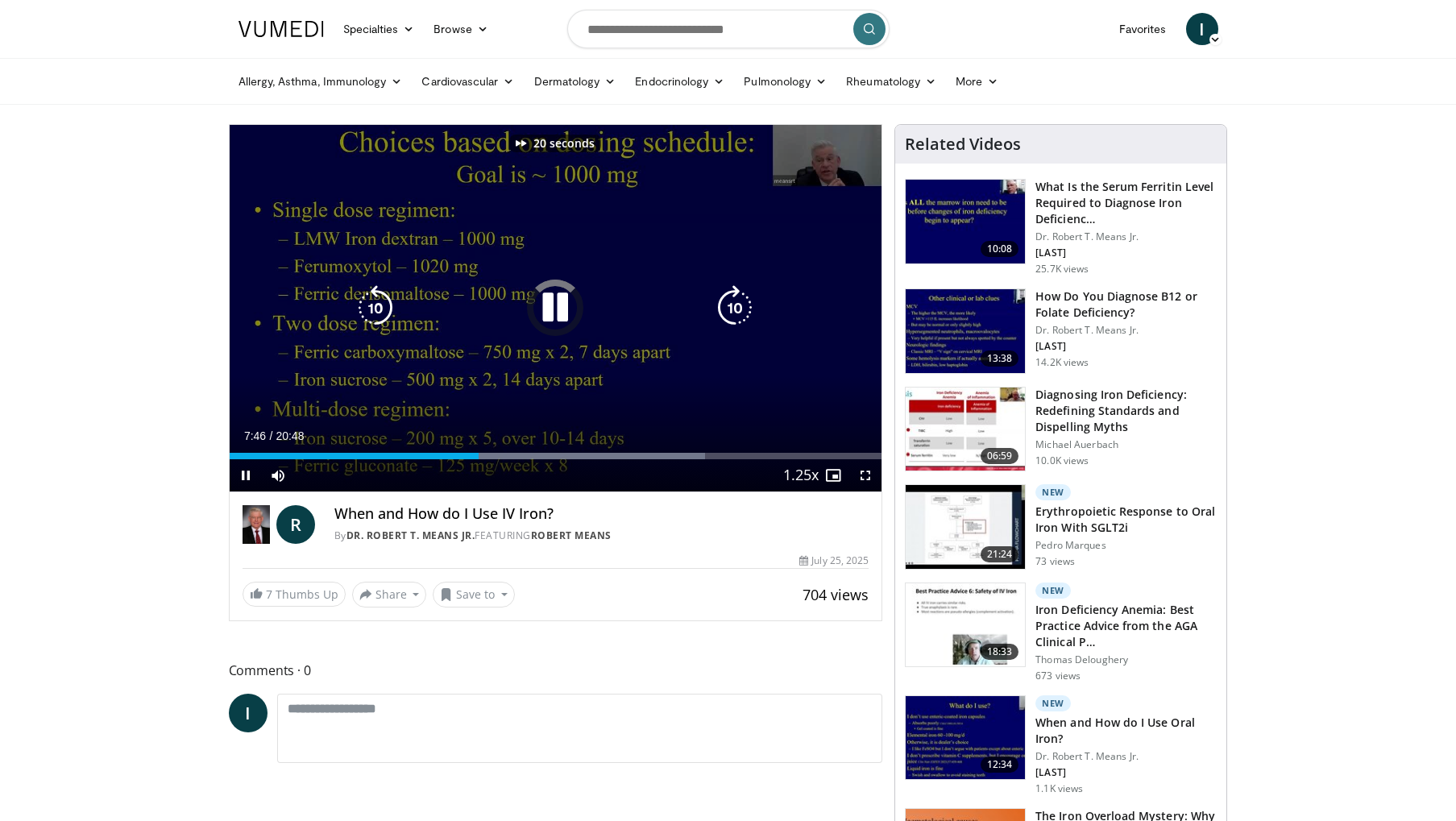 click at bounding box center [735, 308] 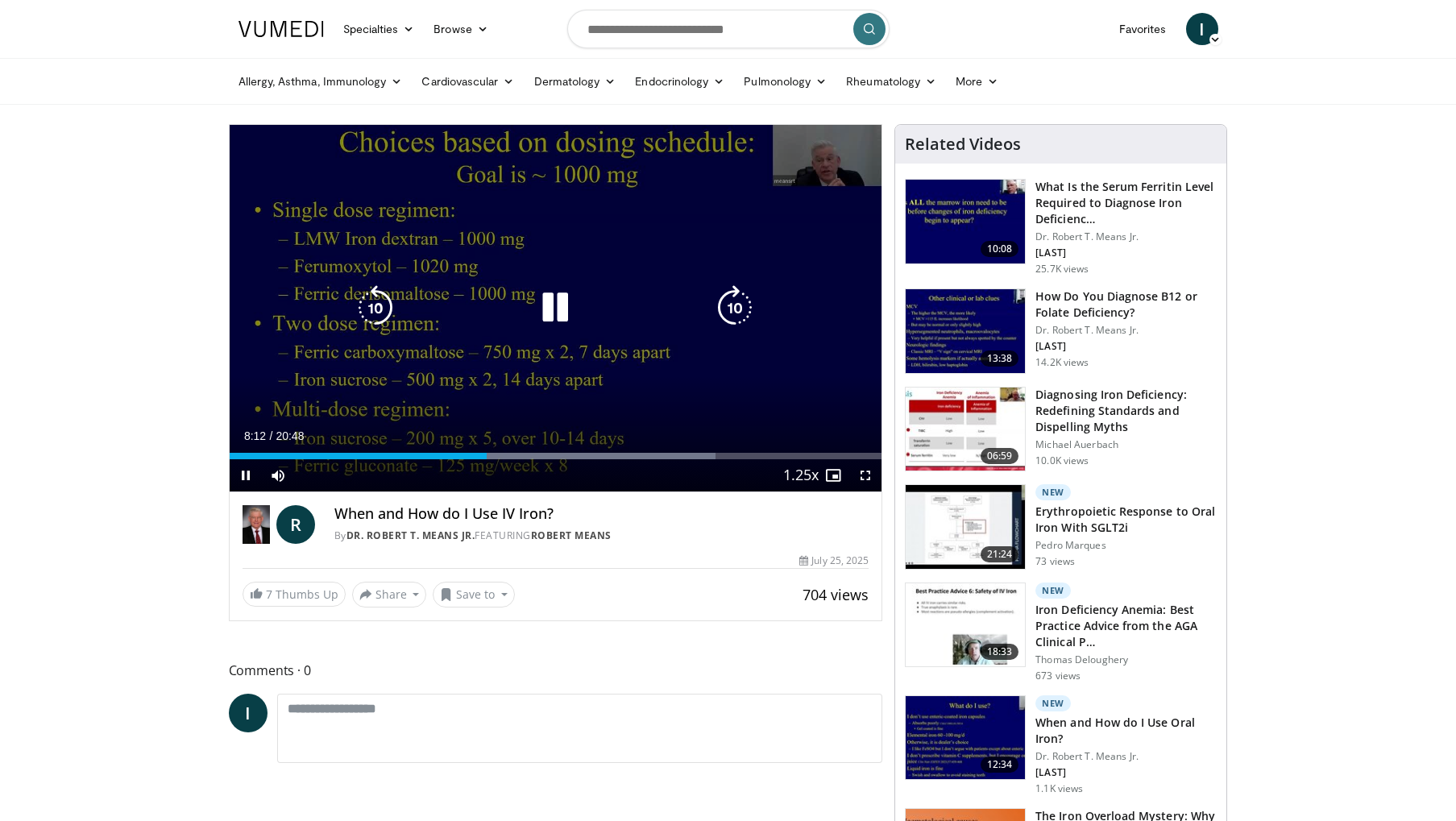 click at bounding box center (735, 308) 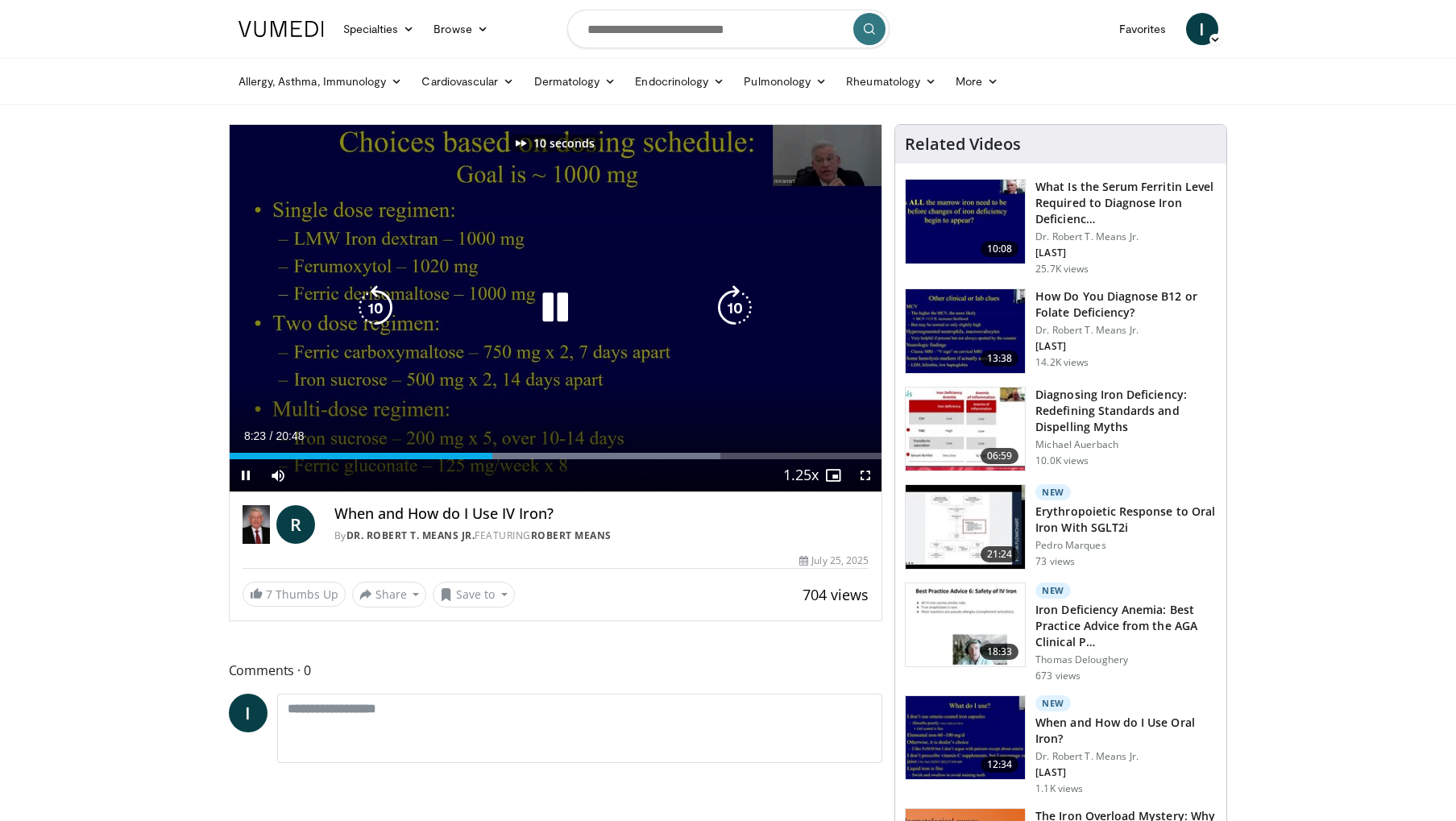 click at bounding box center [735, 308] 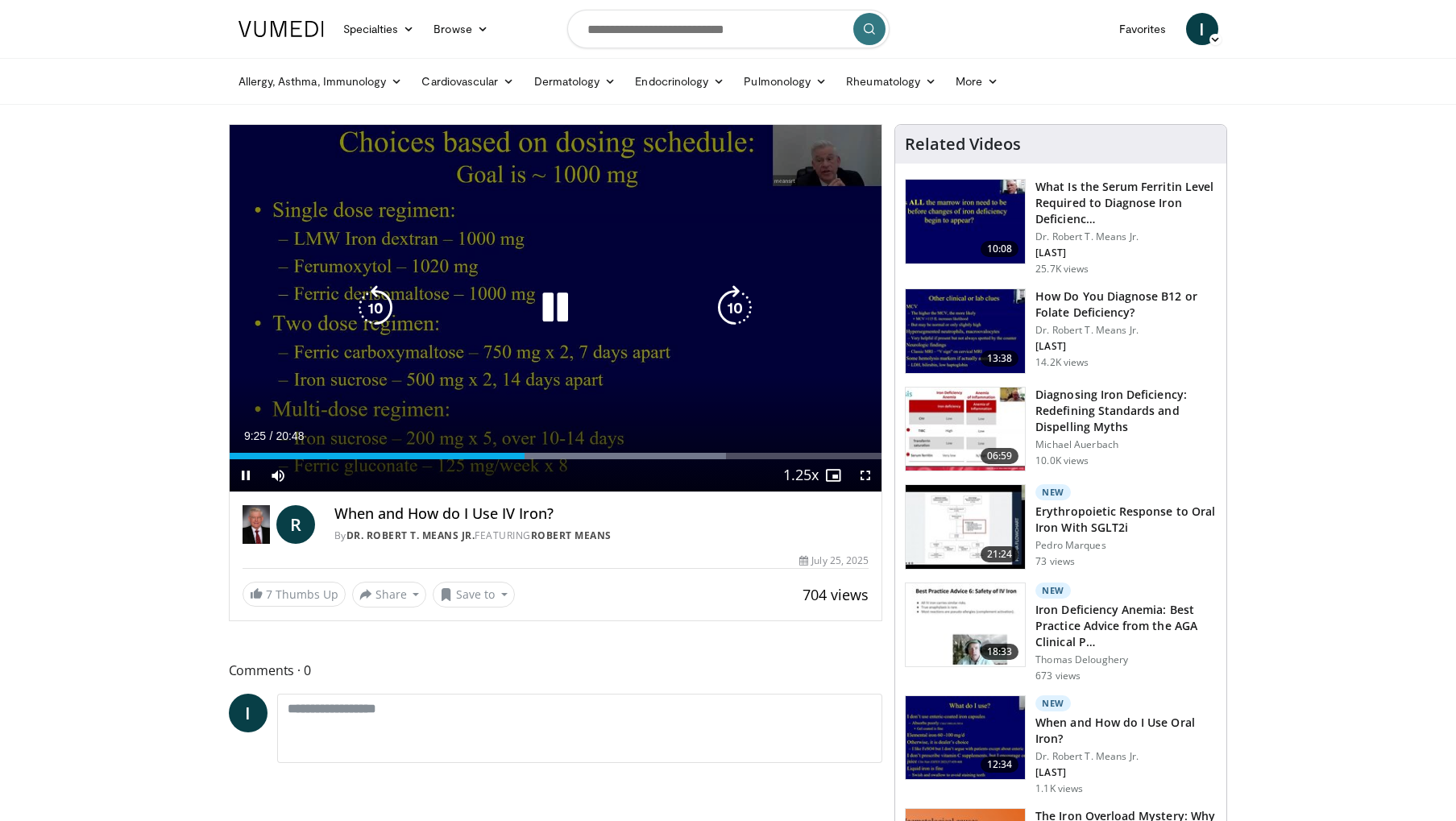 click at bounding box center (735, 308) 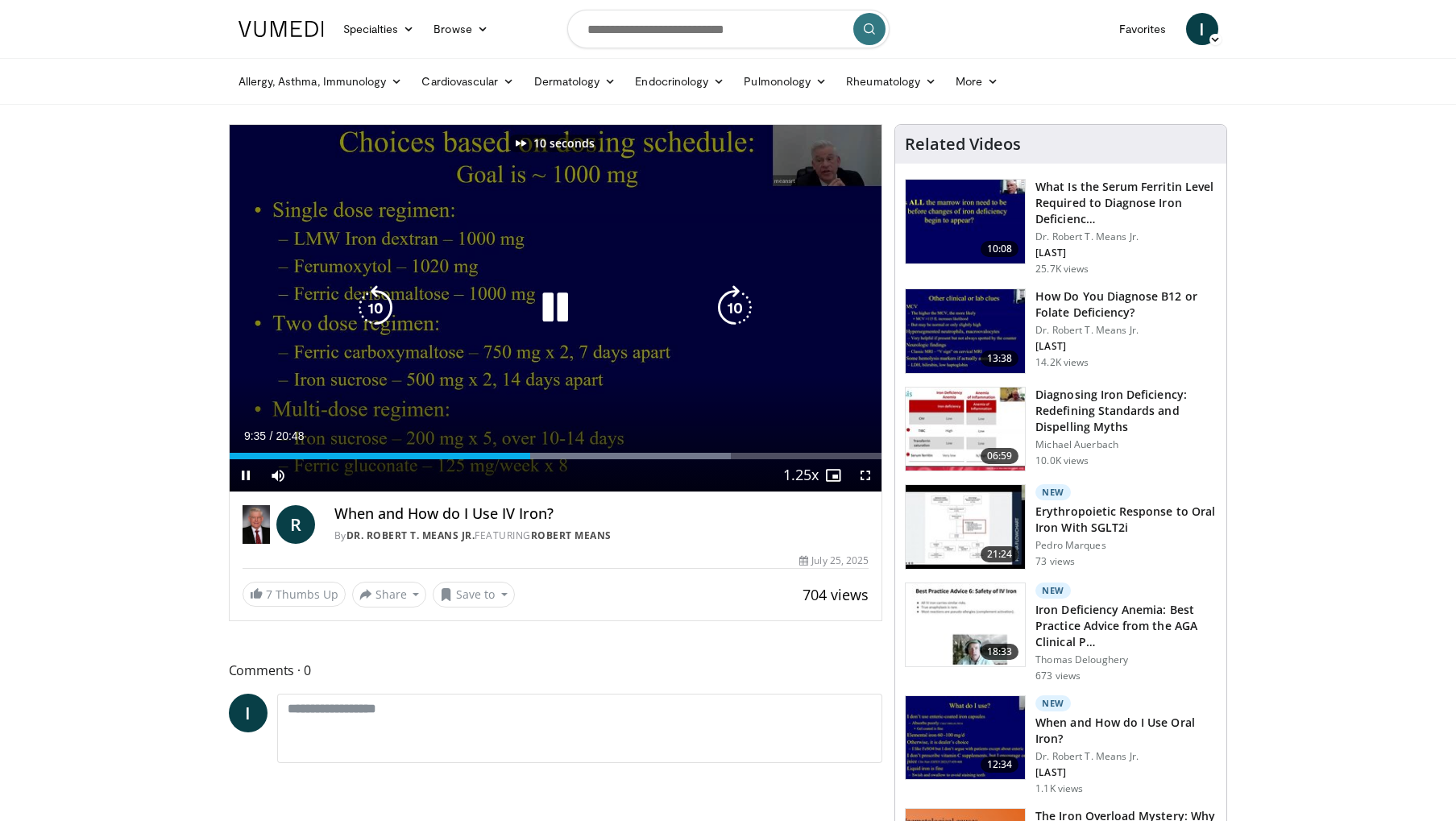 click at bounding box center (735, 308) 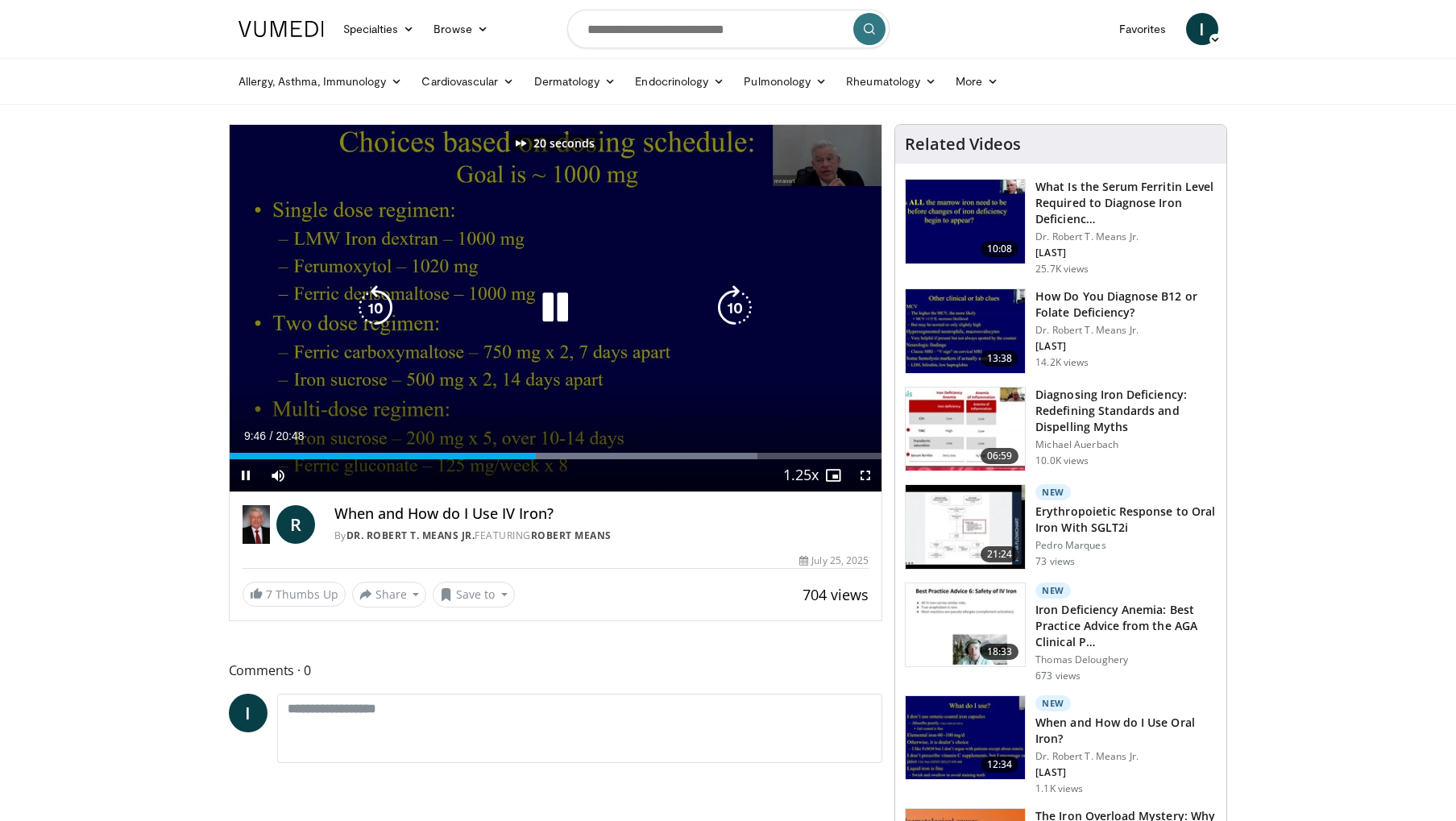 click at bounding box center [735, 308] 